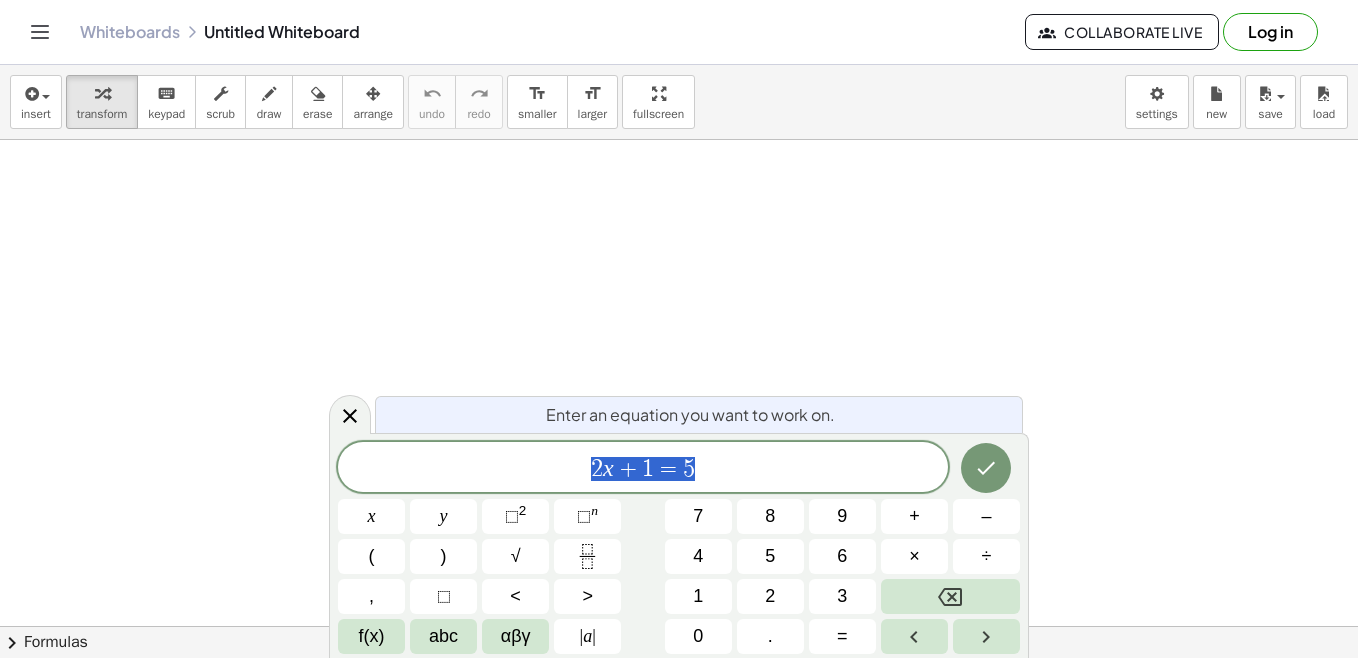 scroll, scrollTop: 0, scrollLeft: 0, axis: both 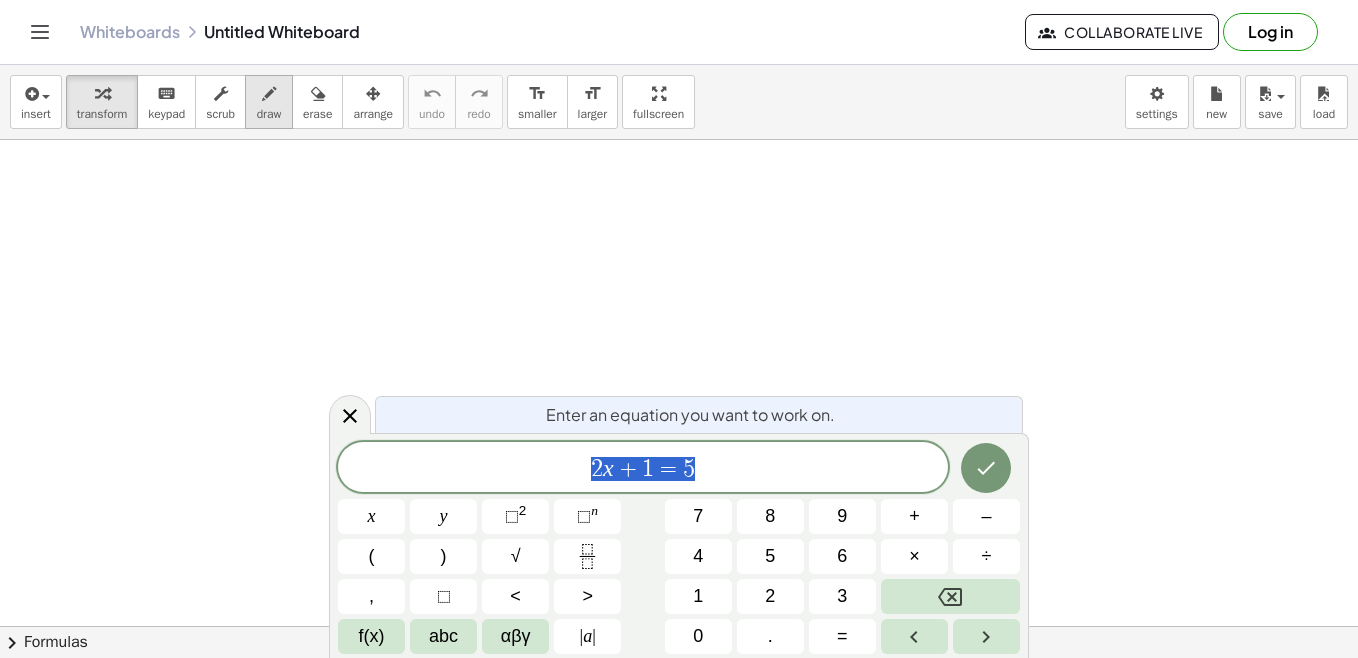 click on "draw" at bounding box center (269, 114) 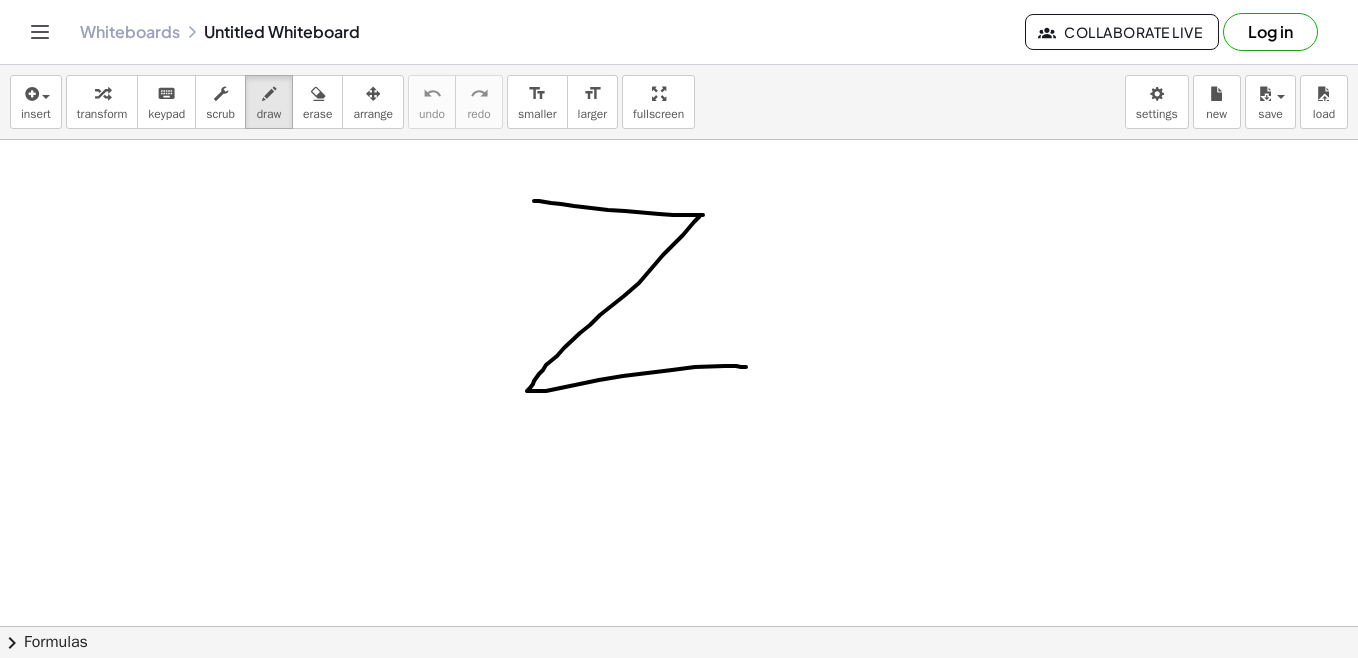 drag, startPoint x: 534, startPoint y: 201, endPoint x: 742, endPoint y: 367, distance: 266.12027 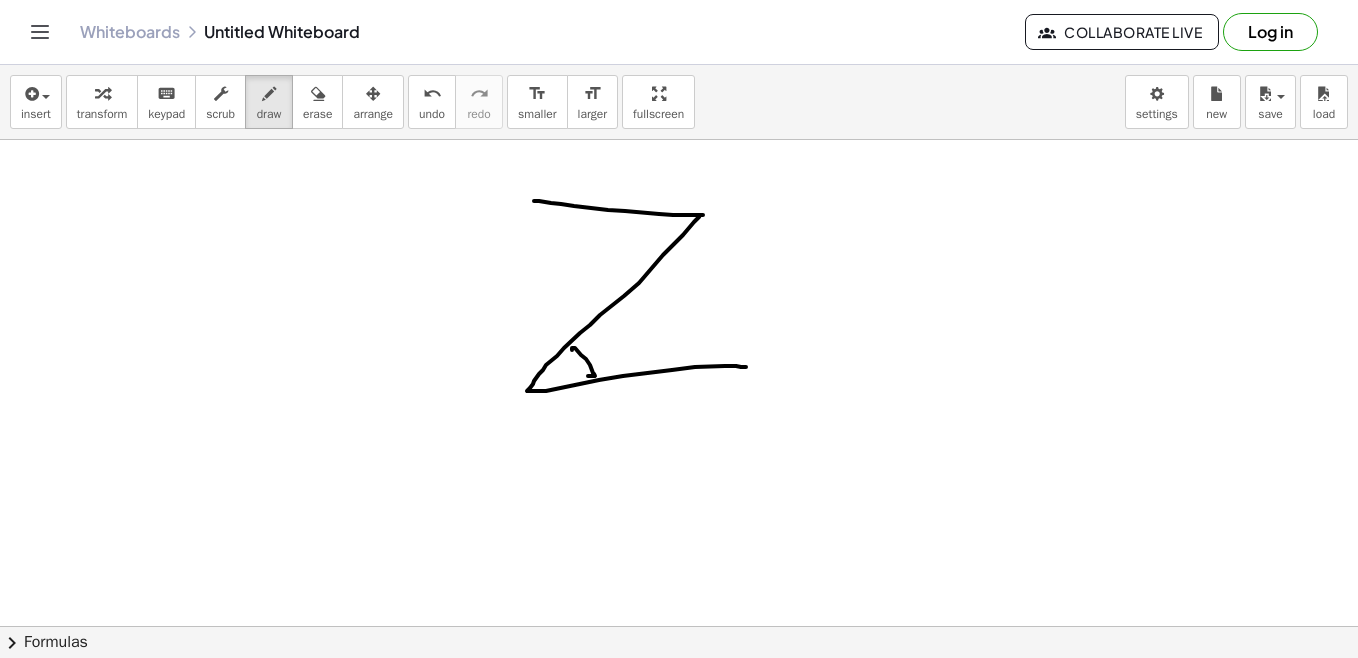 drag, startPoint x: 572, startPoint y: 350, endPoint x: 584, endPoint y: 376, distance: 28.635643 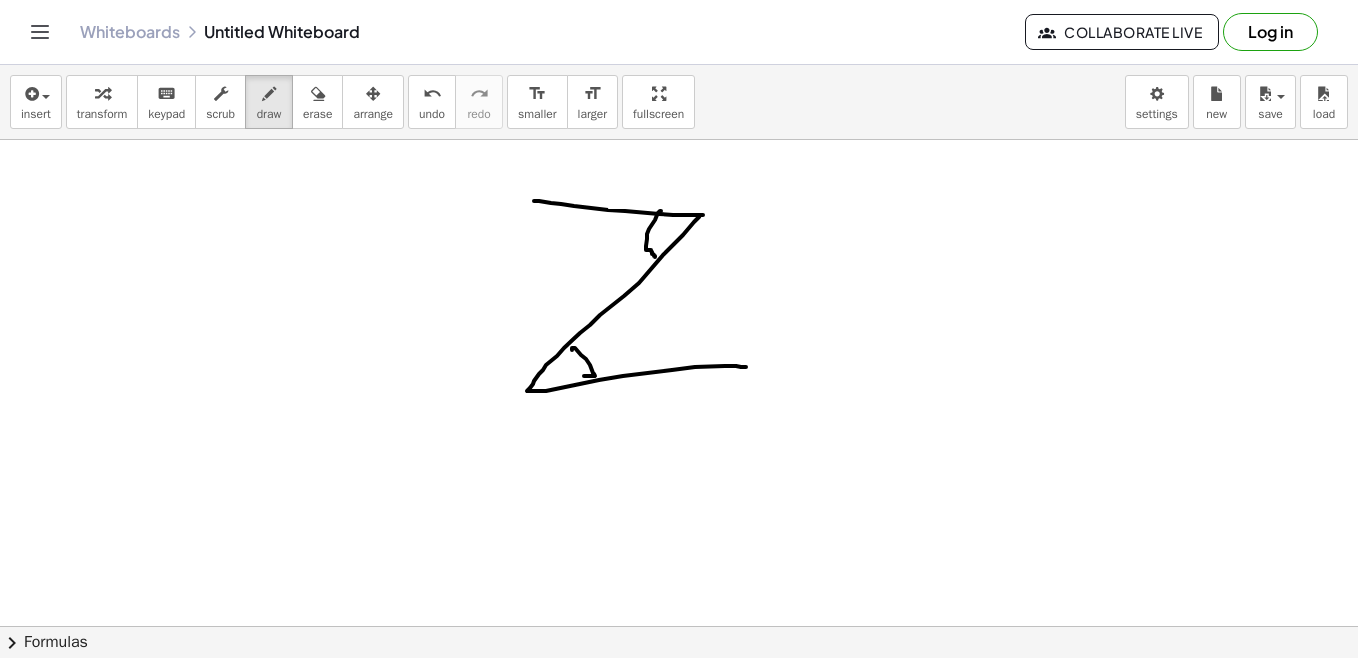 drag, startPoint x: 661, startPoint y: 211, endPoint x: 655, endPoint y: 257, distance: 46.389652 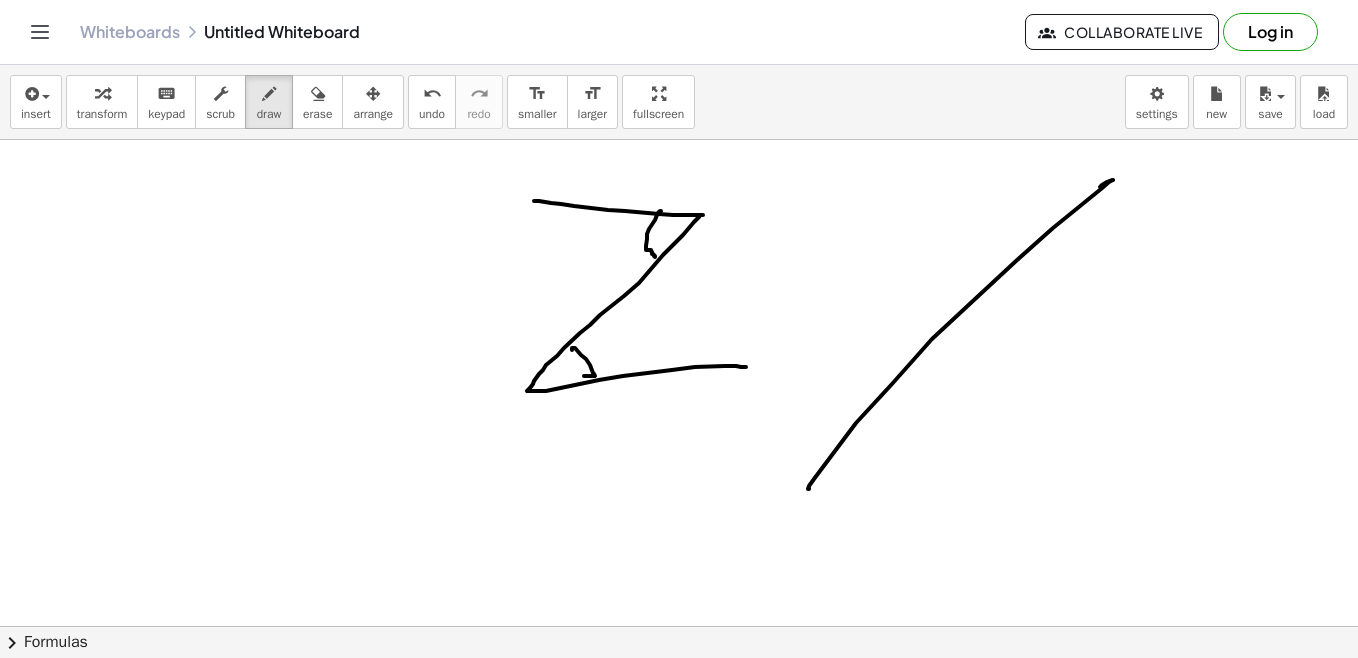 drag, startPoint x: 809, startPoint y: 486, endPoint x: 1100, endPoint y: 187, distance: 417.23135 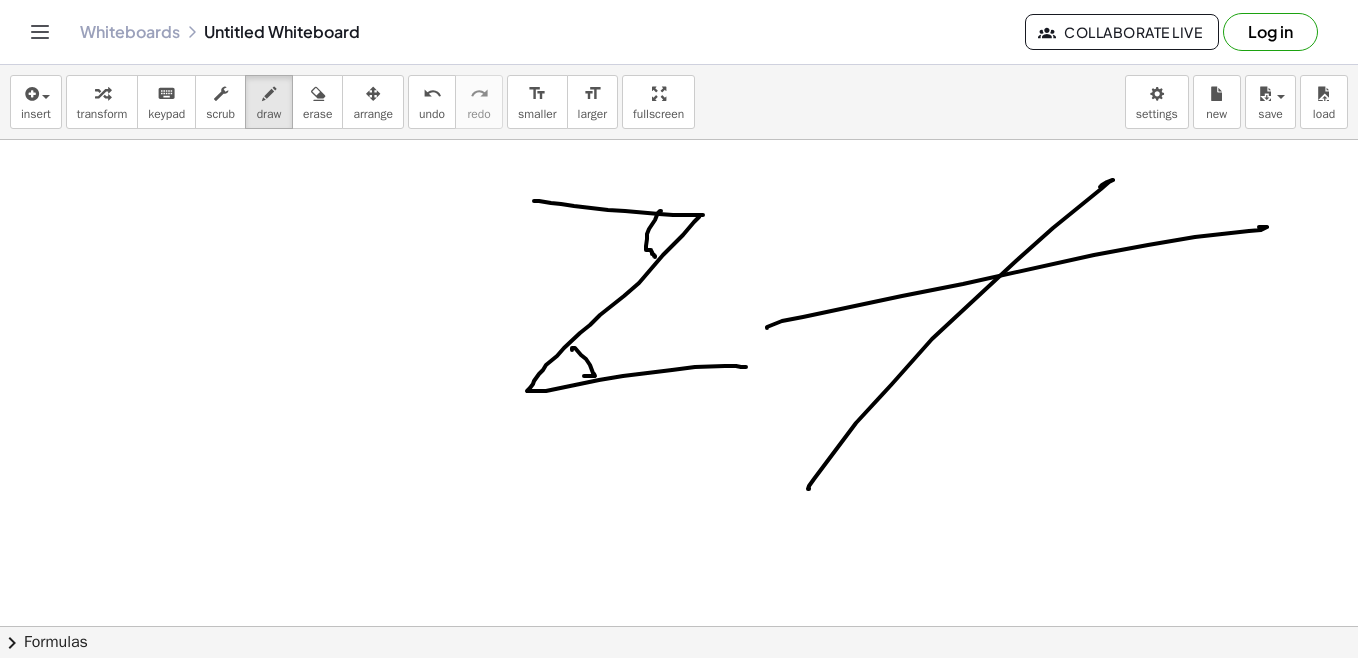 drag, startPoint x: 767, startPoint y: 328, endPoint x: 1248, endPoint y: 227, distance: 491.48956 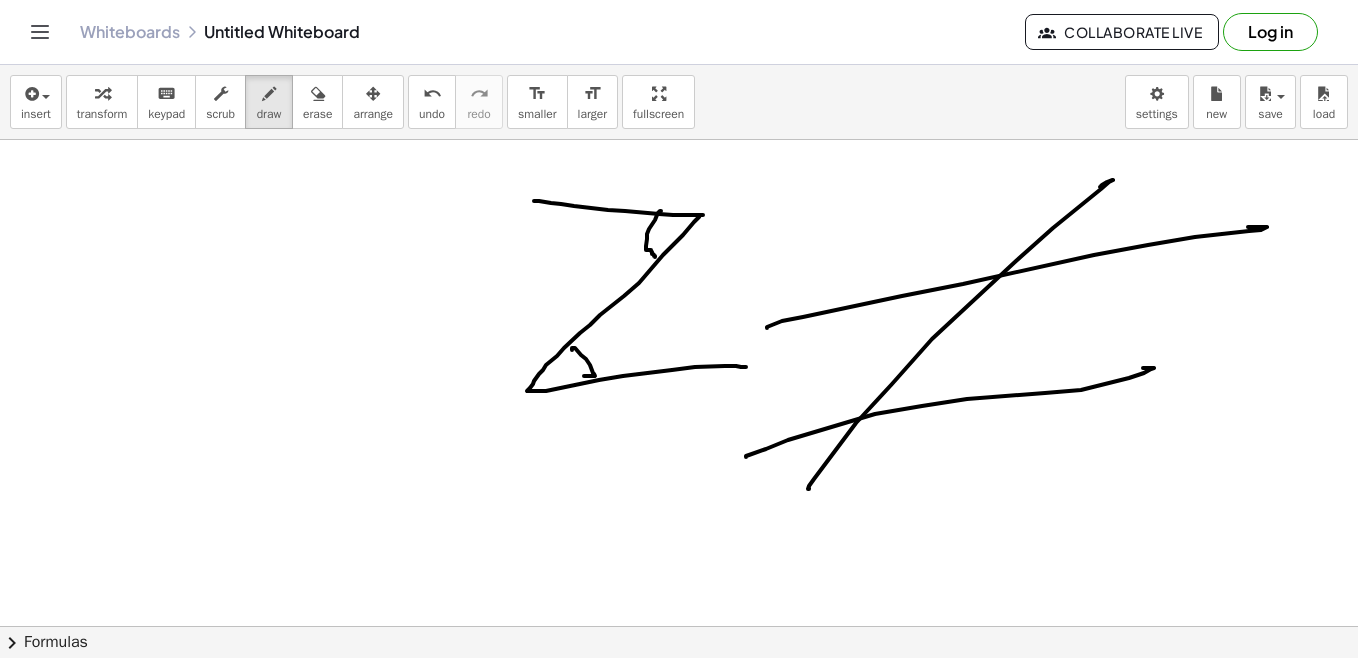 drag, startPoint x: 788, startPoint y: 440, endPoint x: 1142, endPoint y: 368, distance: 361.24783 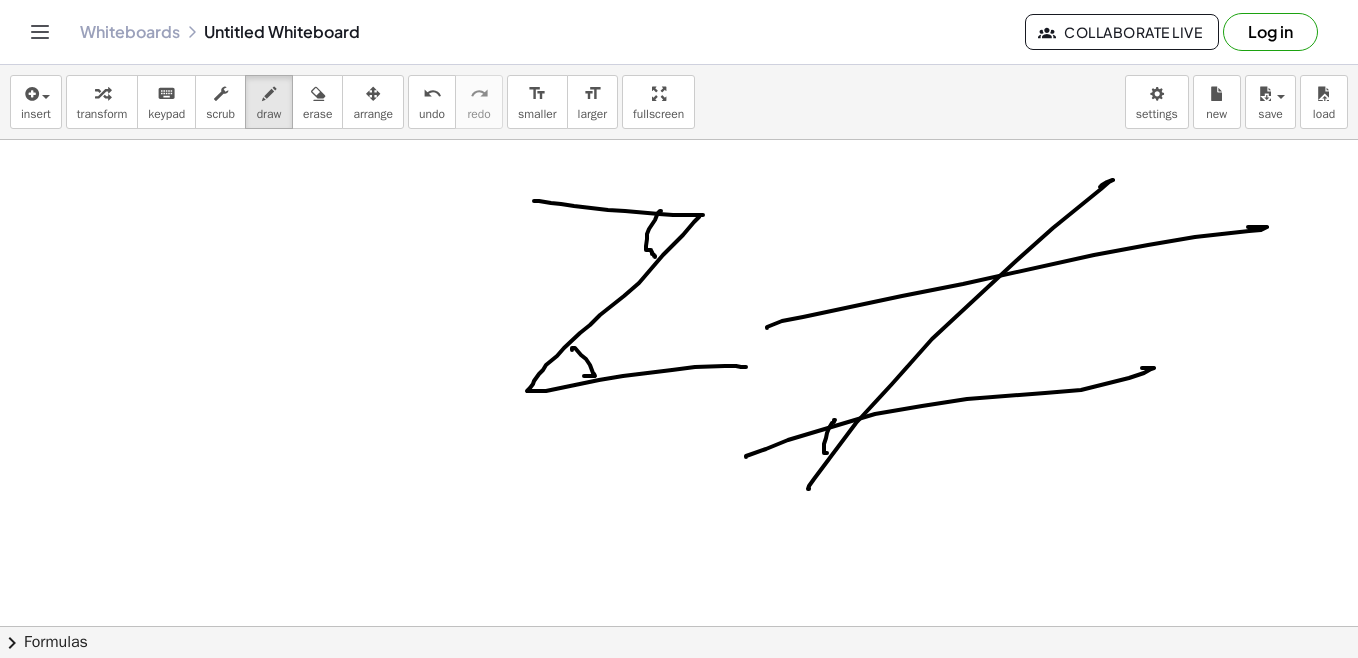 drag, startPoint x: 835, startPoint y: 420, endPoint x: 827, endPoint y: 453, distance: 33.955853 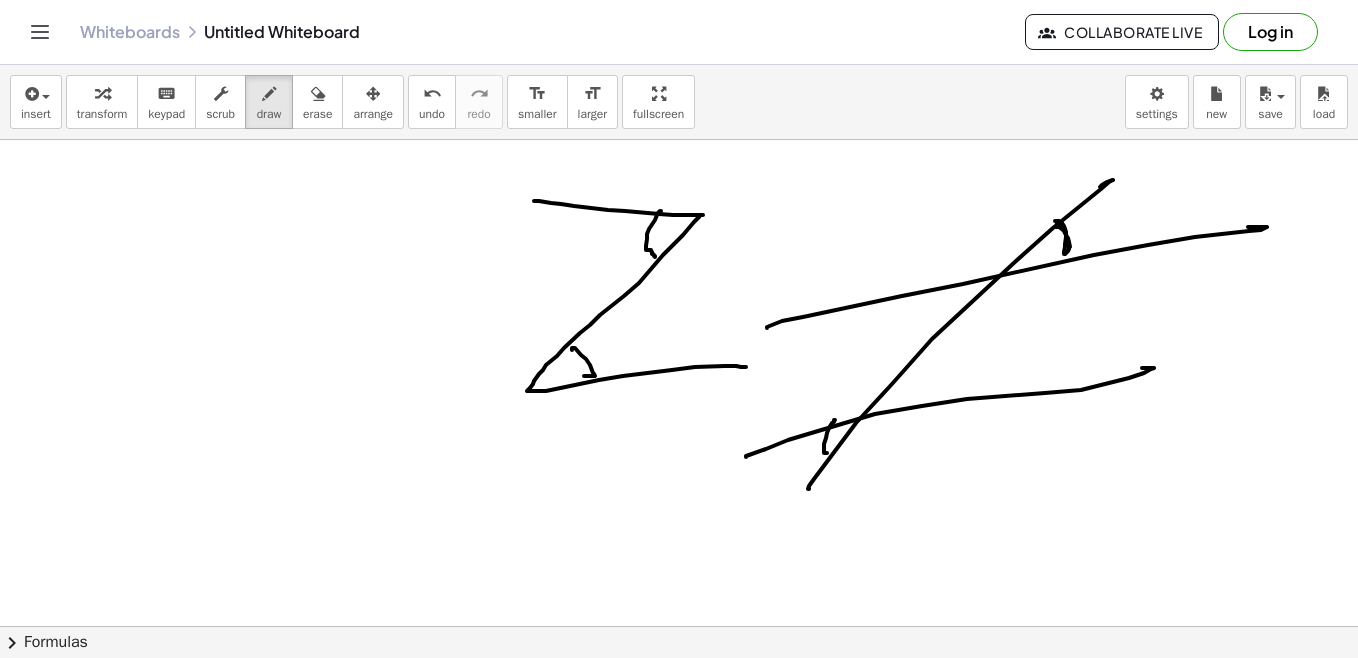 drag, startPoint x: 1056, startPoint y: 227, endPoint x: 1065, endPoint y: 257, distance: 31.320919 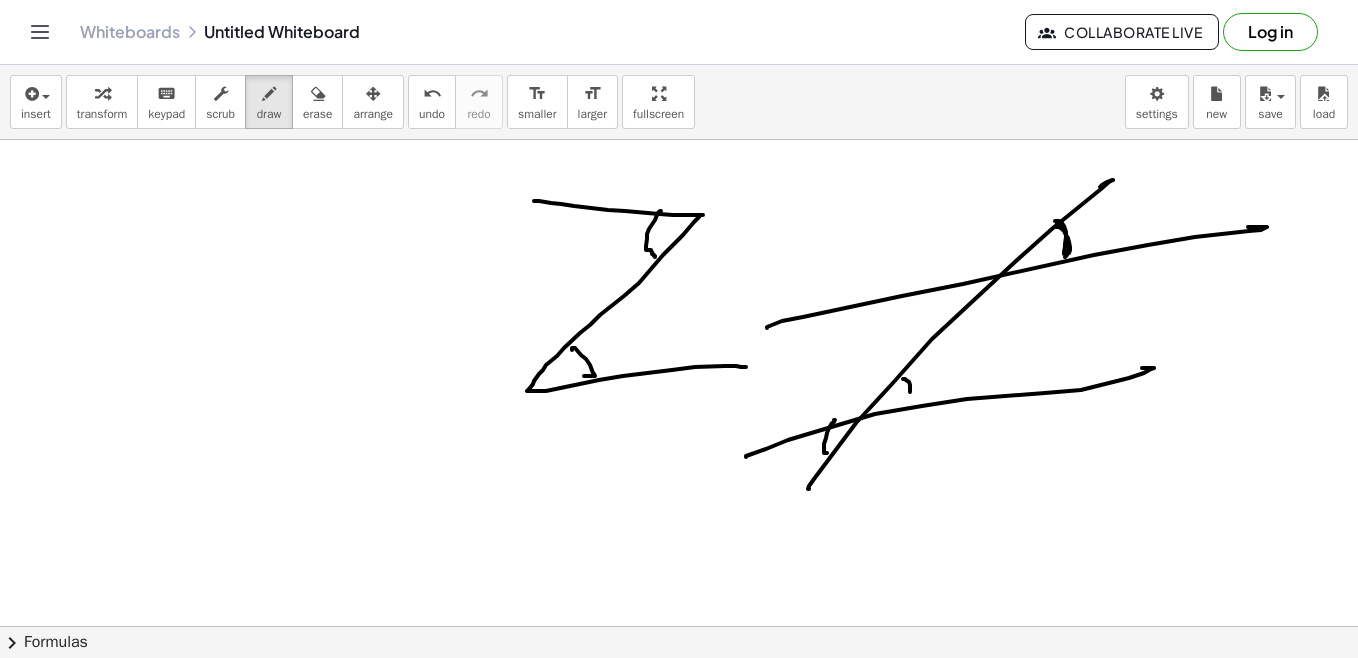 drag, startPoint x: 904, startPoint y: 379, endPoint x: 907, endPoint y: 404, distance: 25.179358 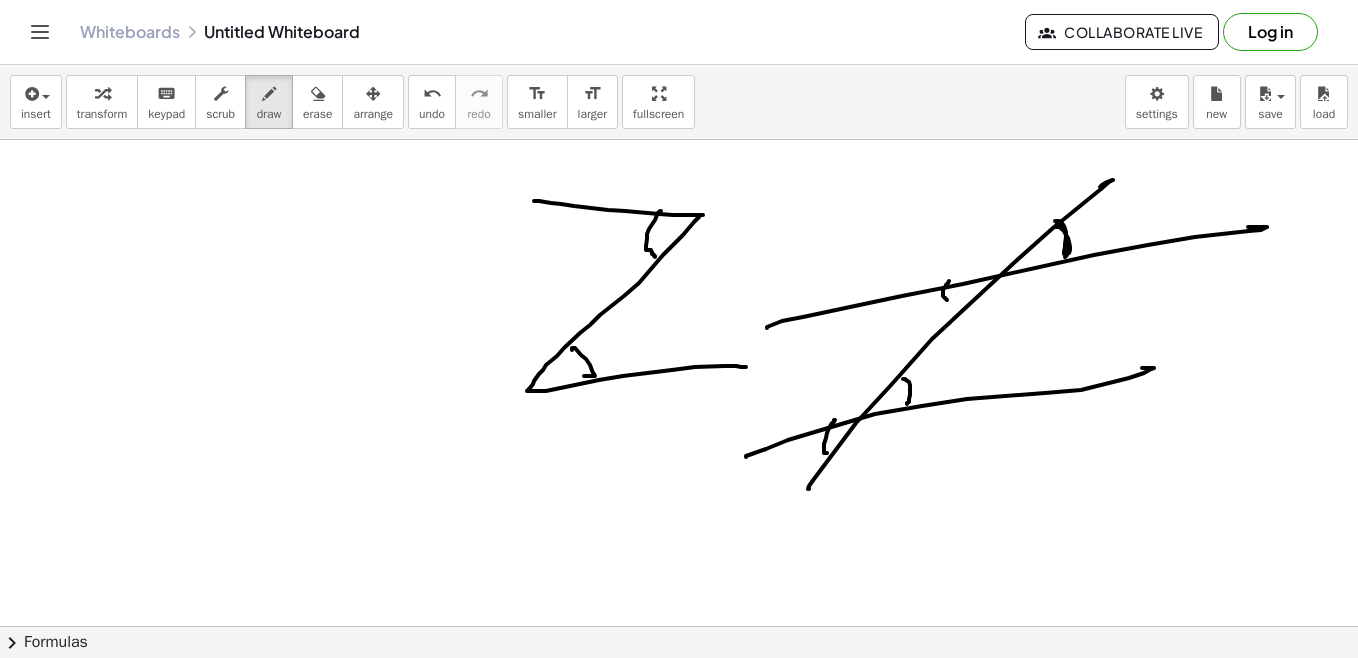drag, startPoint x: 949, startPoint y: 281, endPoint x: 950, endPoint y: 301, distance: 20.024984 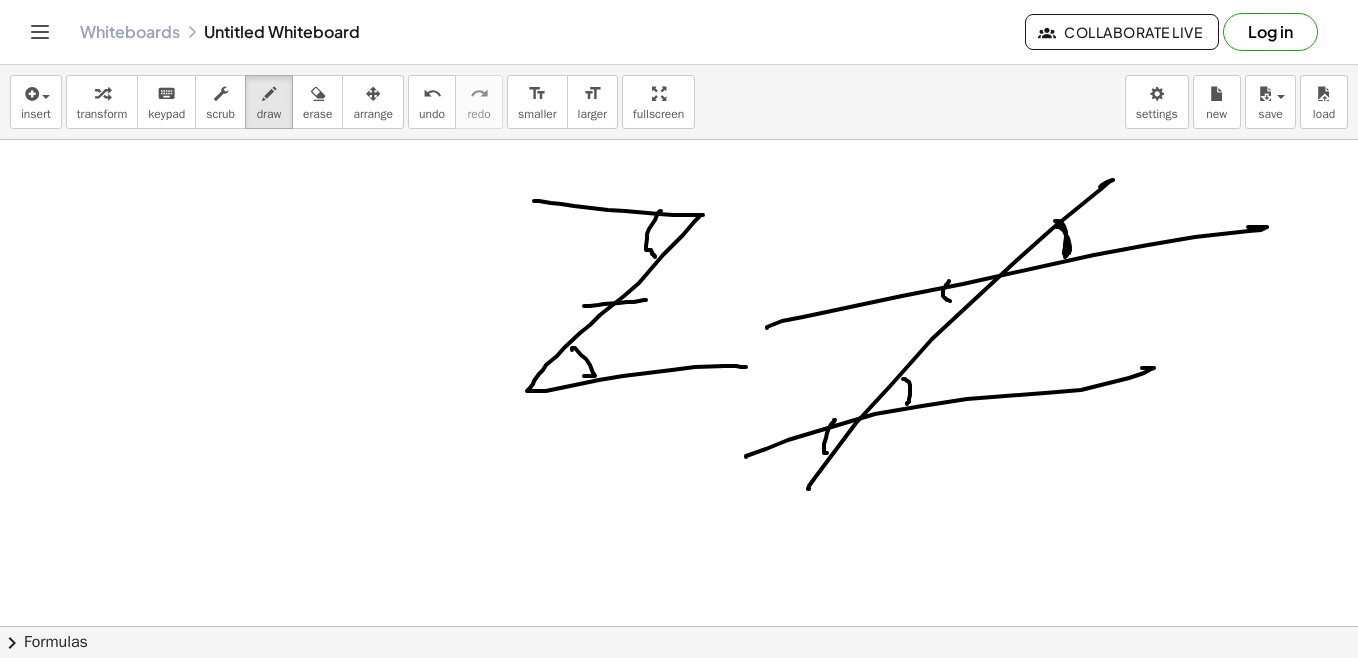 drag, startPoint x: 584, startPoint y: 306, endPoint x: 646, endPoint y: 299, distance: 62.39391 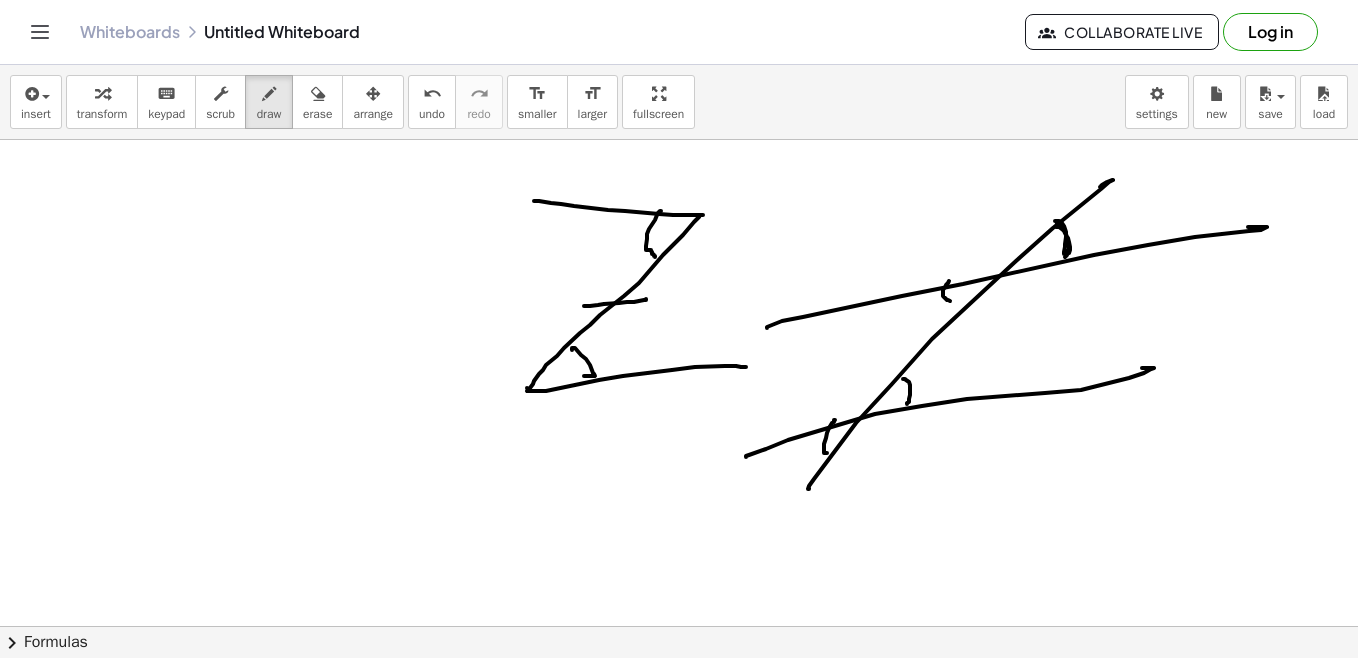 click at bounding box center (679, 691) 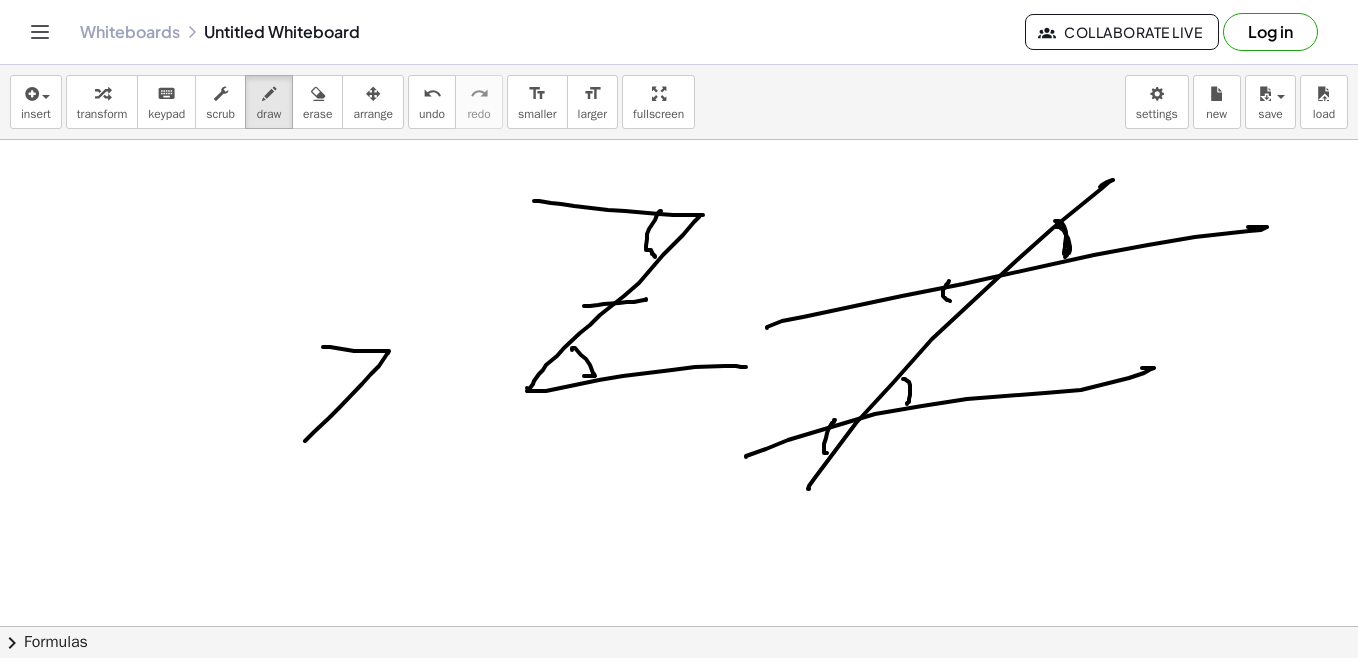 drag, startPoint x: 323, startPoint y: 347, endPoint x: 305, endPoint y: 441, distance: 95.707886 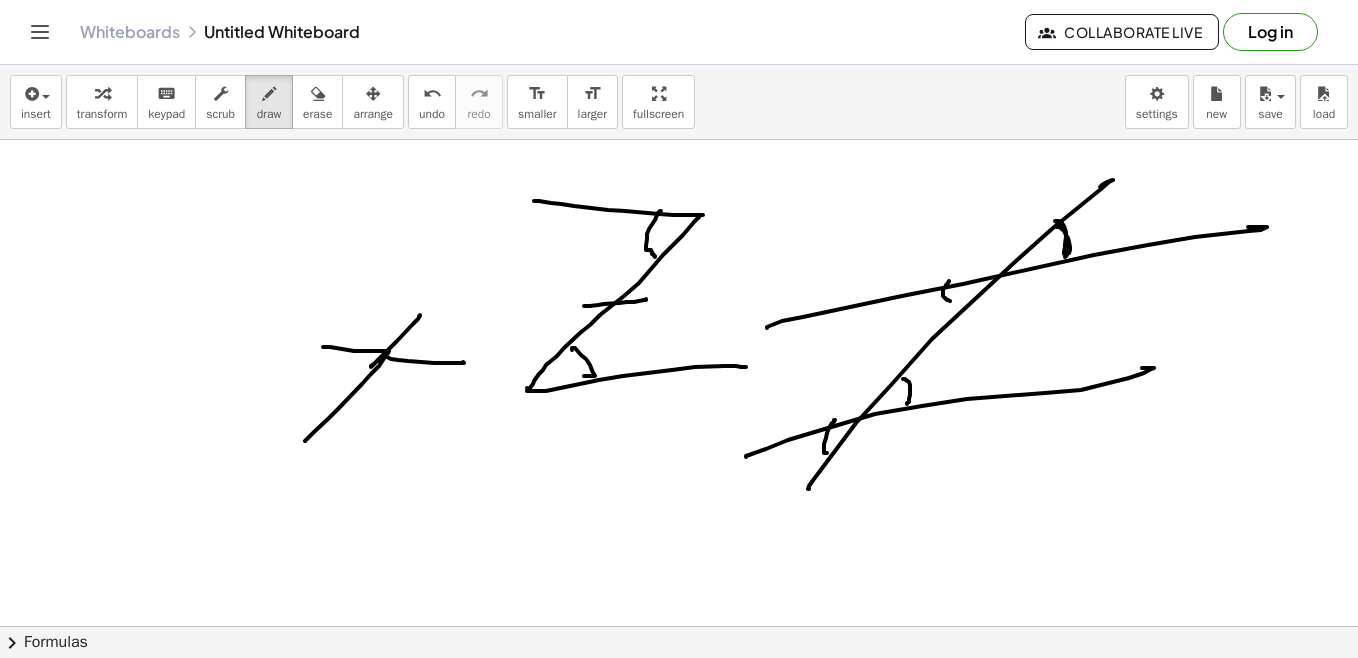 drag, startPoint x: 419, startPoint y: 316, endPoint x: 463, endPoint y: 362, distance: 63.655323 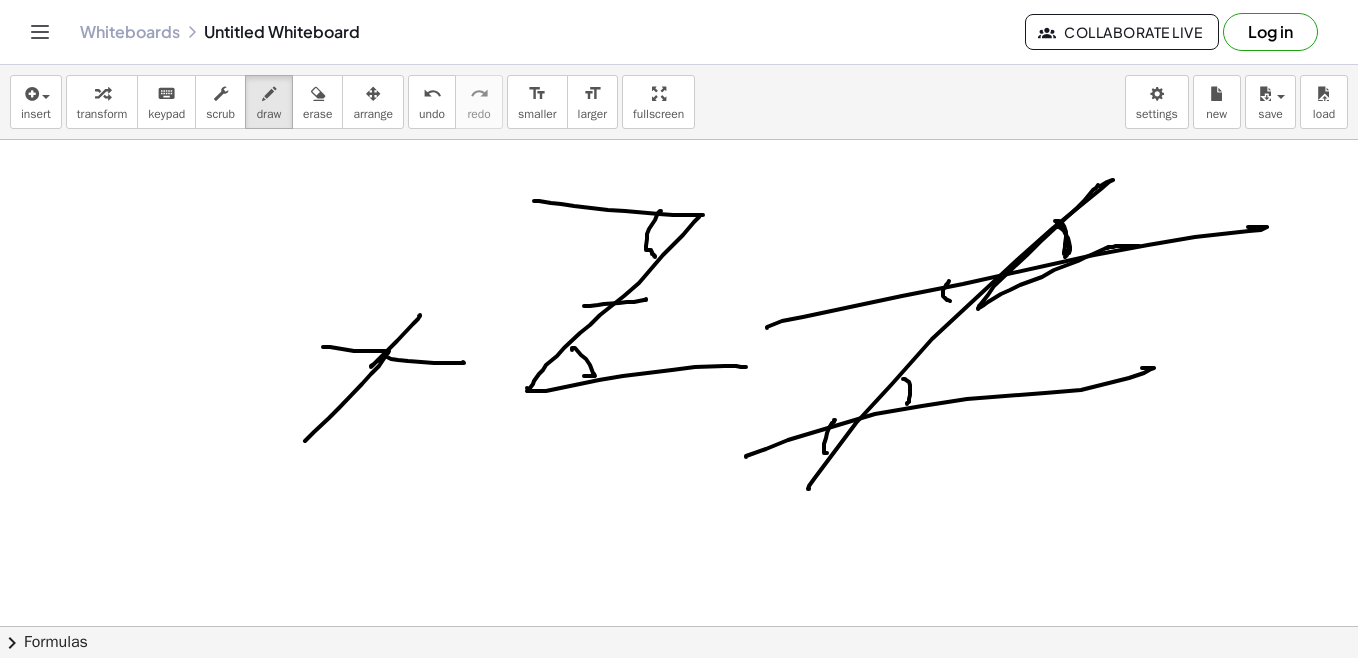 drag, startPoint x: 1093, startPoint y: 190, endPoint x: 1139, endPoint y: 246, distance: 72.47068 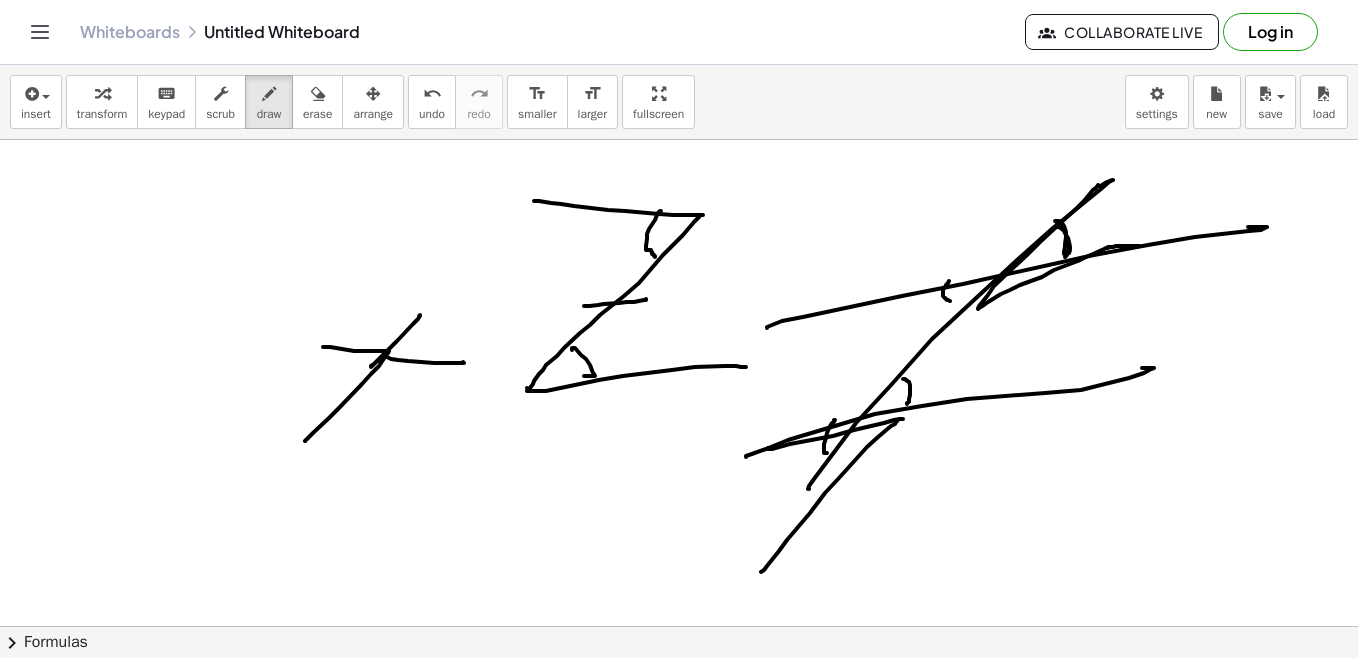 drag, startPoint x: 790, startPoint y: 444, endPoint x: 762, endPoint y: 571, distance: 130.04999 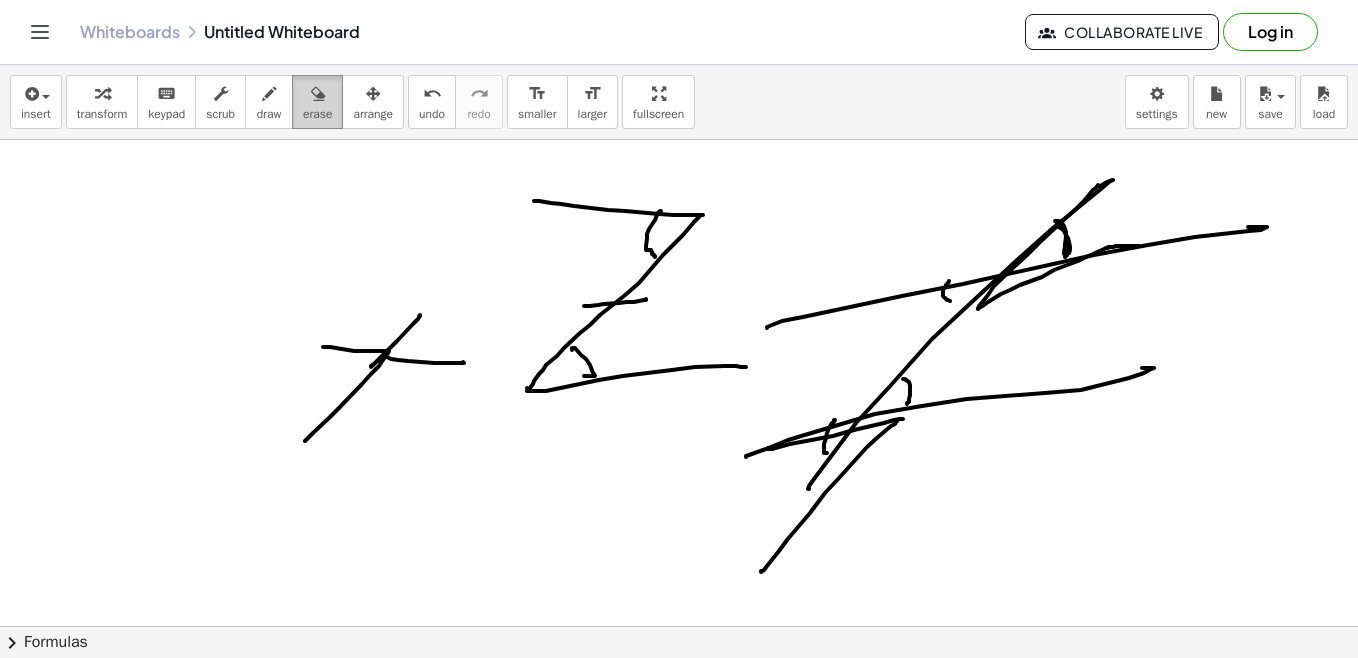 click on "erase" at bounding box center [317, 114] 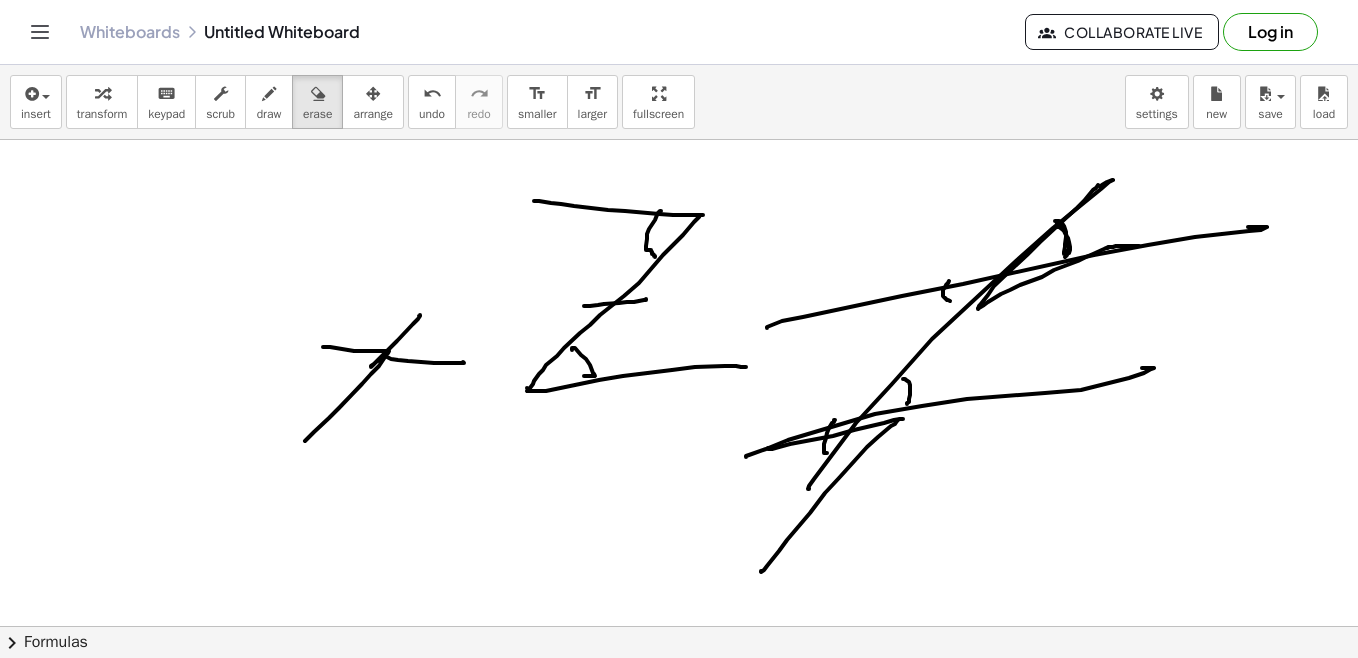 drag, startPoint x: 842, startPoint y: 99, endPoint x: 381, endPoint y: 138, distance: 462.64673 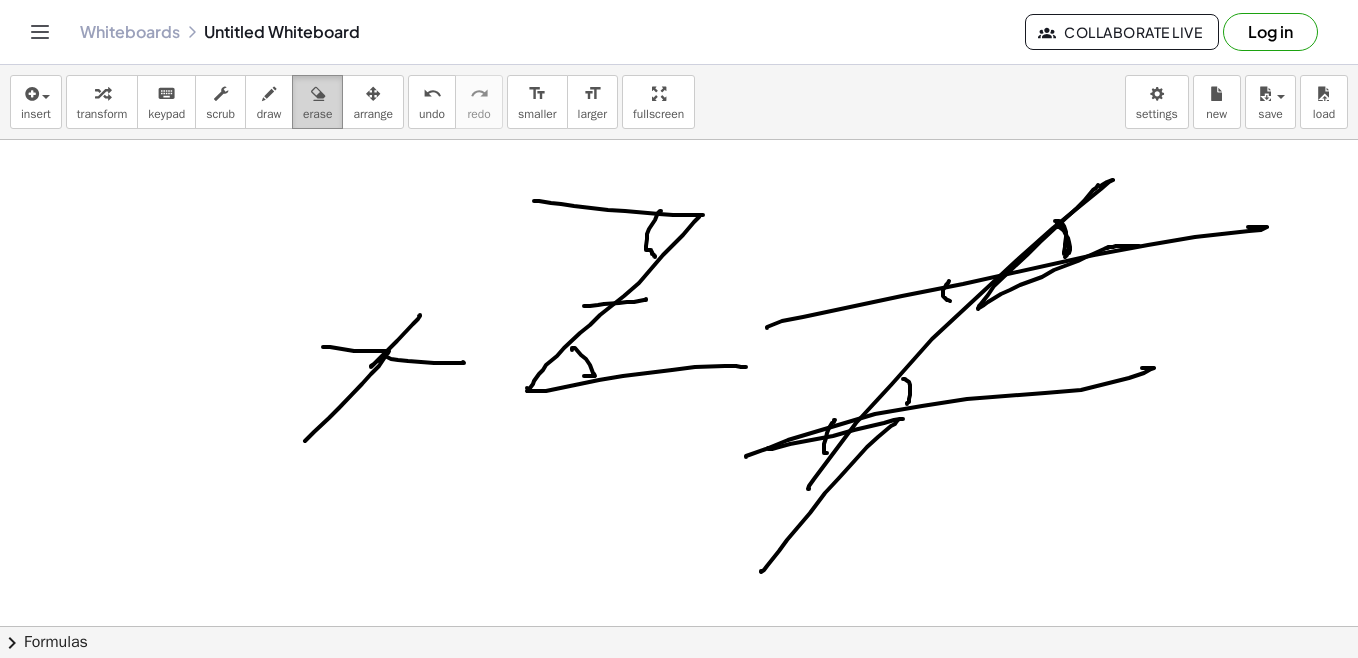 drag, startPoint x: 314, startPoint y: 104, endPoint x: 337, endPoint y: 125, distance: 31.144823 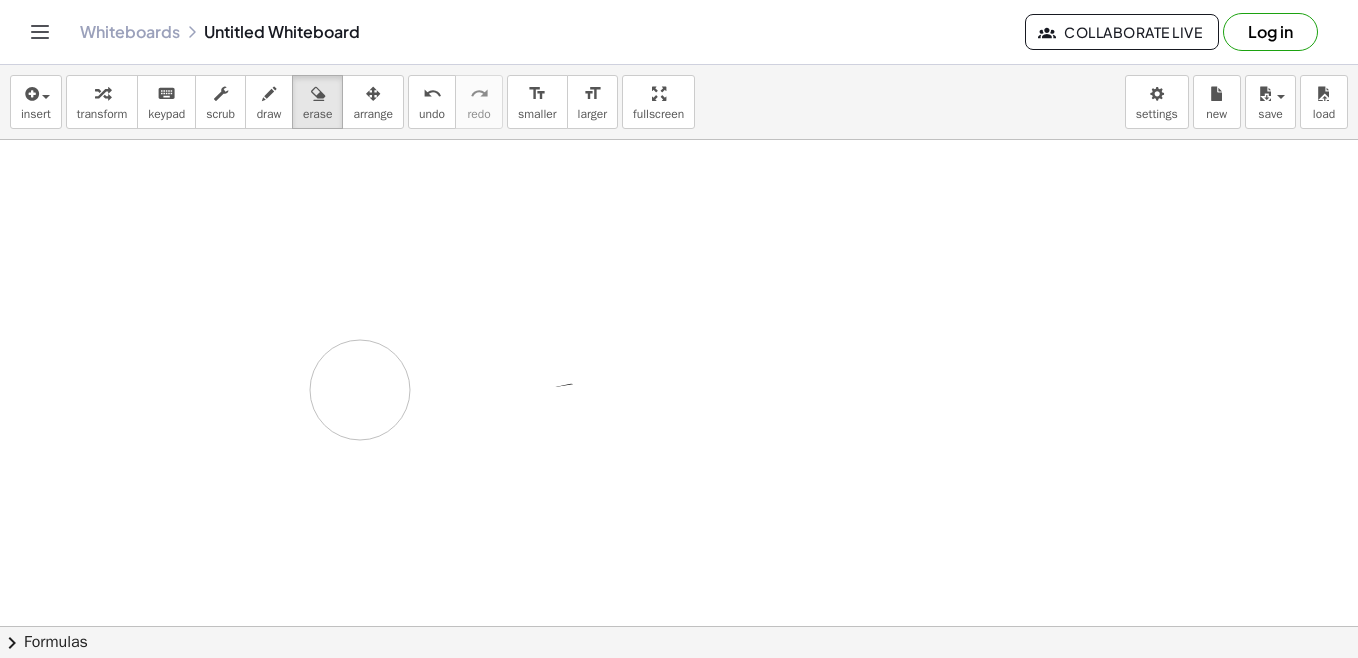 drag, startPoint x: 506, startPoint y: 194, endPoint x: 250, endPoint y: 445, distance: 358.52057 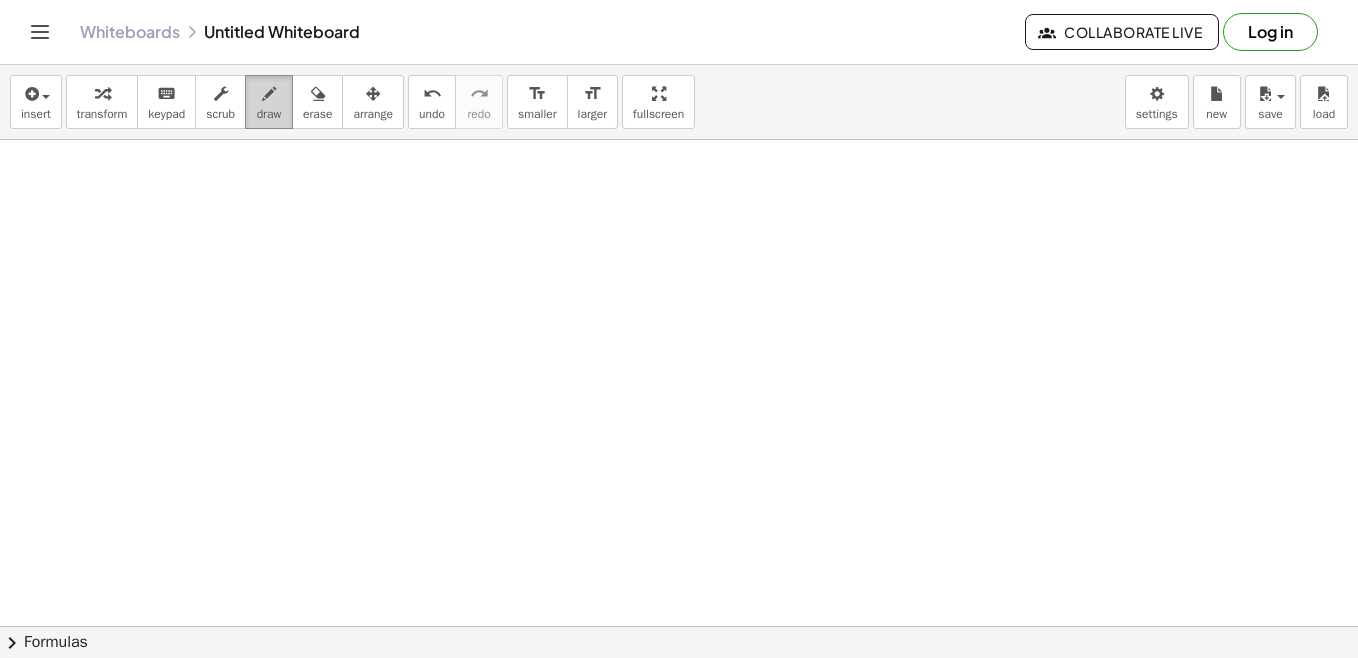 click on "draw" at bounding box center [269, 114] 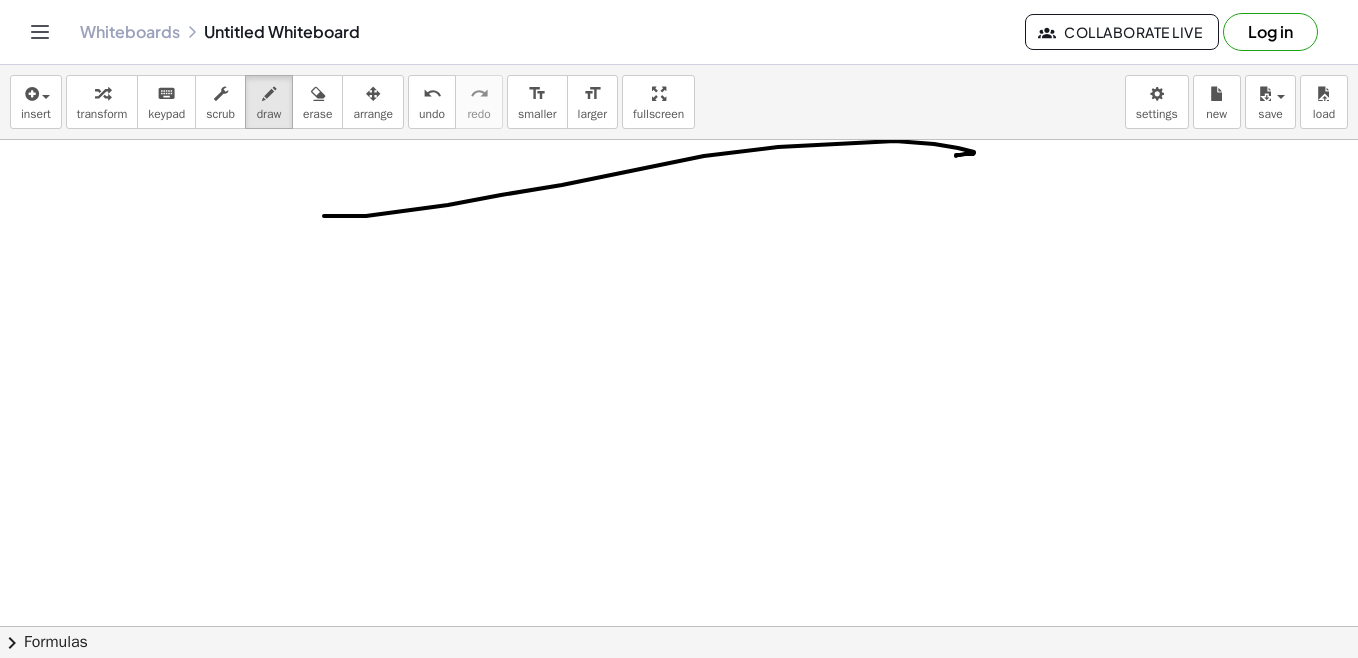 drag, startPoint x: 326, startPoint y: 216, endPoint x: 959, endPoint y: 159, distance: 635.56116 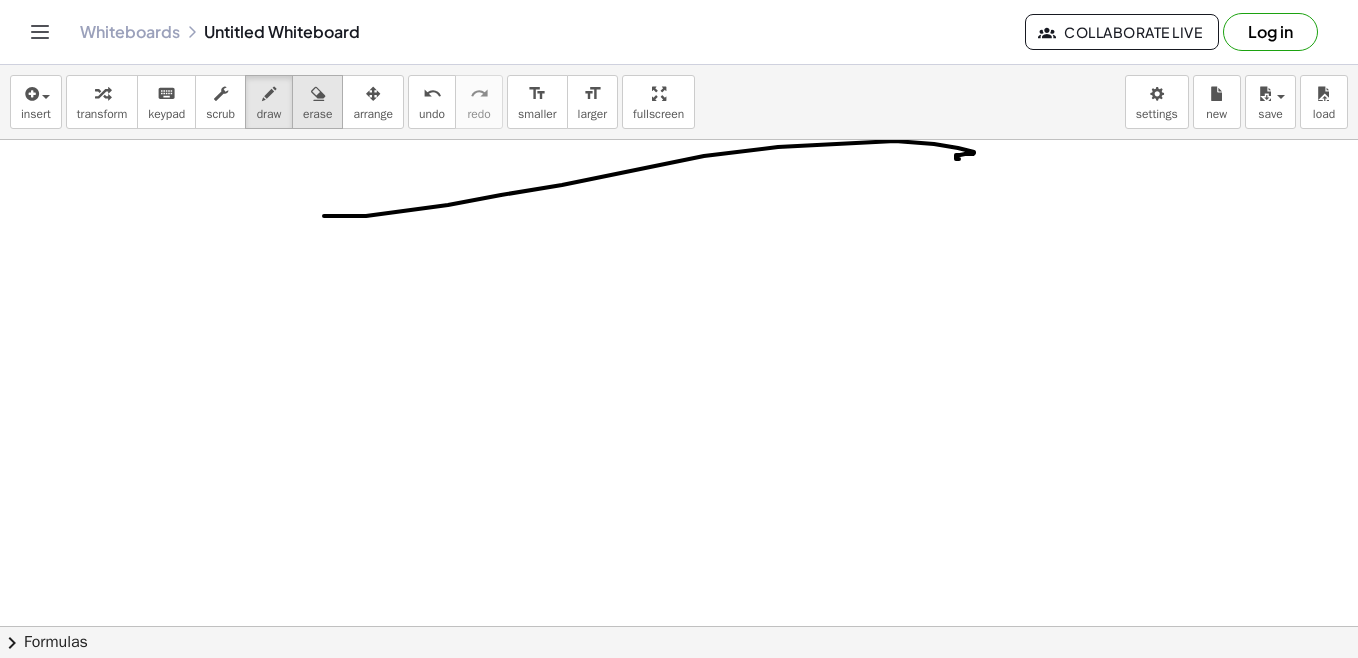 click on "erase" at bounding box center [317, 114] 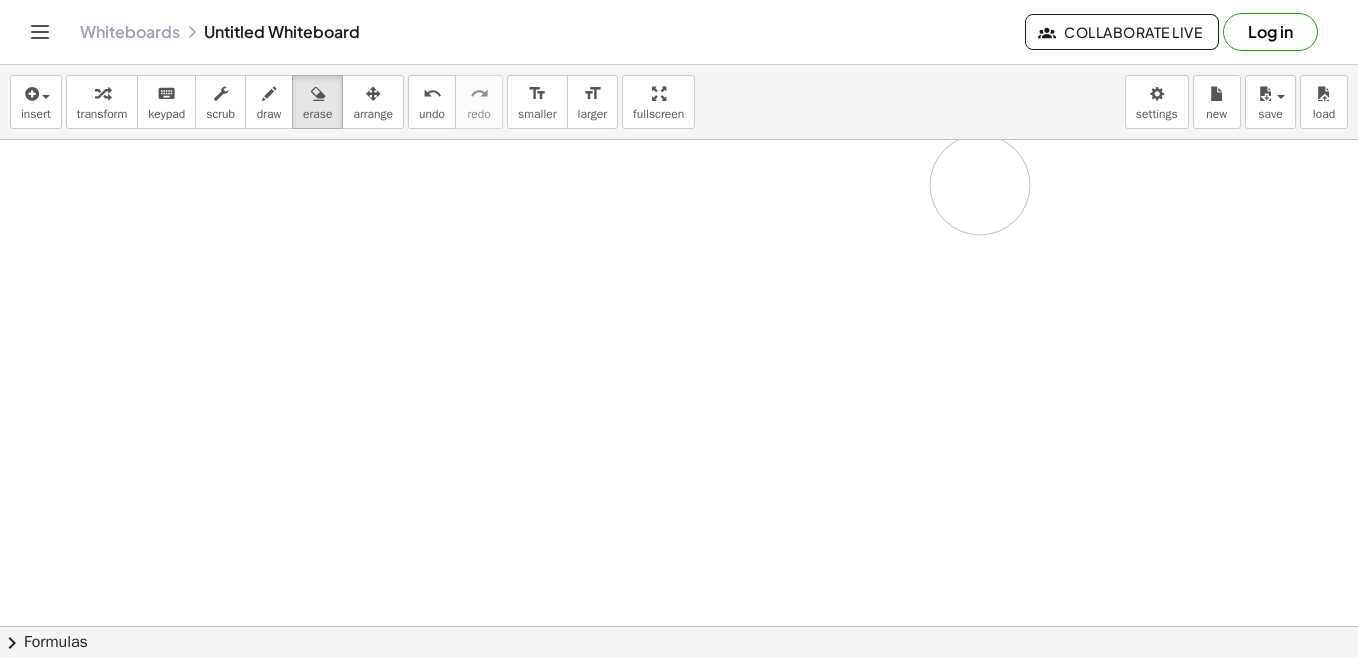 drag, startPoint x: 311, startPoint y: 200, endPoint x: 981, endPoint y: 183, distance: 670.21564 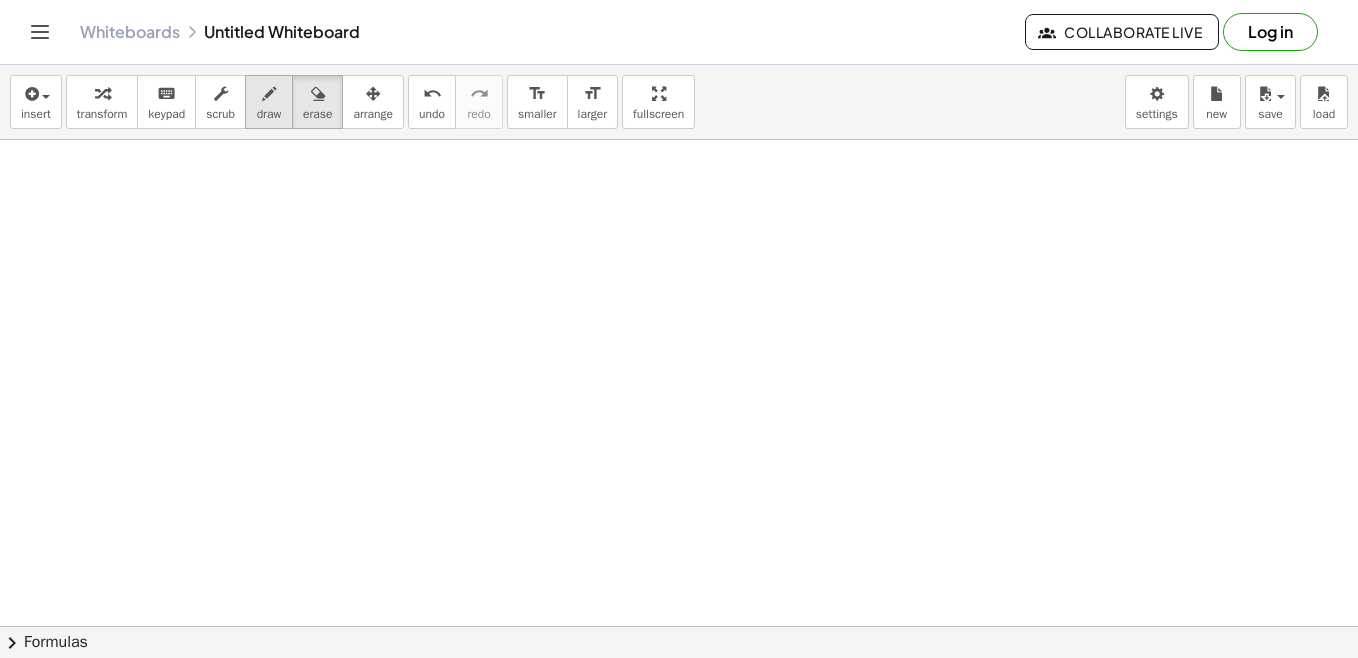 click on "draw" at bounding box center [269, 102] 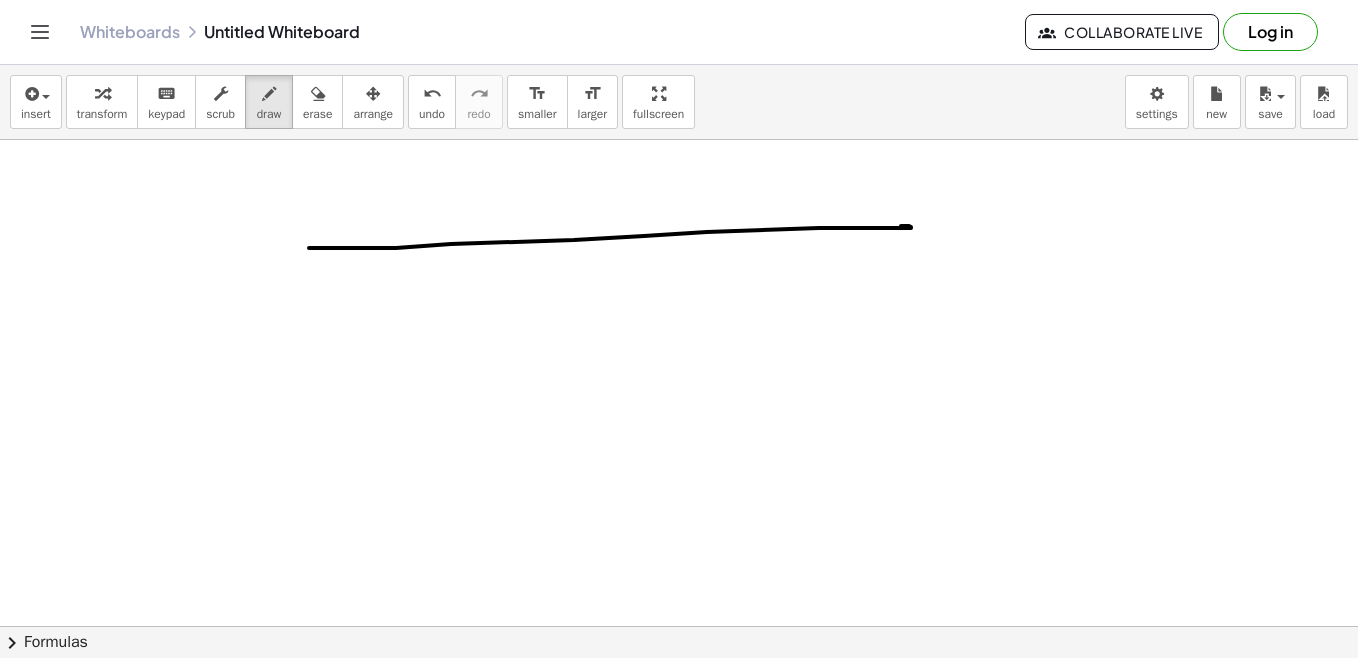 drag, startPoint x: 309, startPoint y: 248, endPoint x: 901, endPoint y: 226, distance: 592.4086 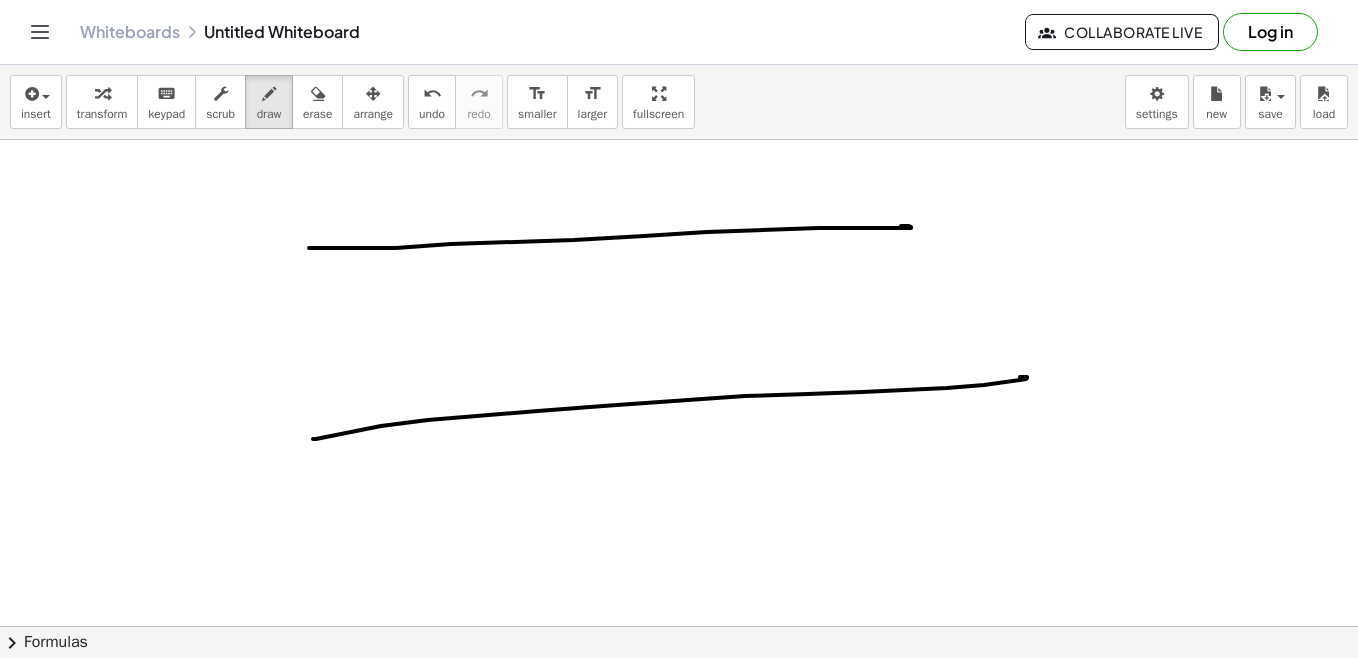 drag, startPoint x: 313, startPoint y: 439, endPoint x: 1029, endPoint y: 377, distance: 718.6793 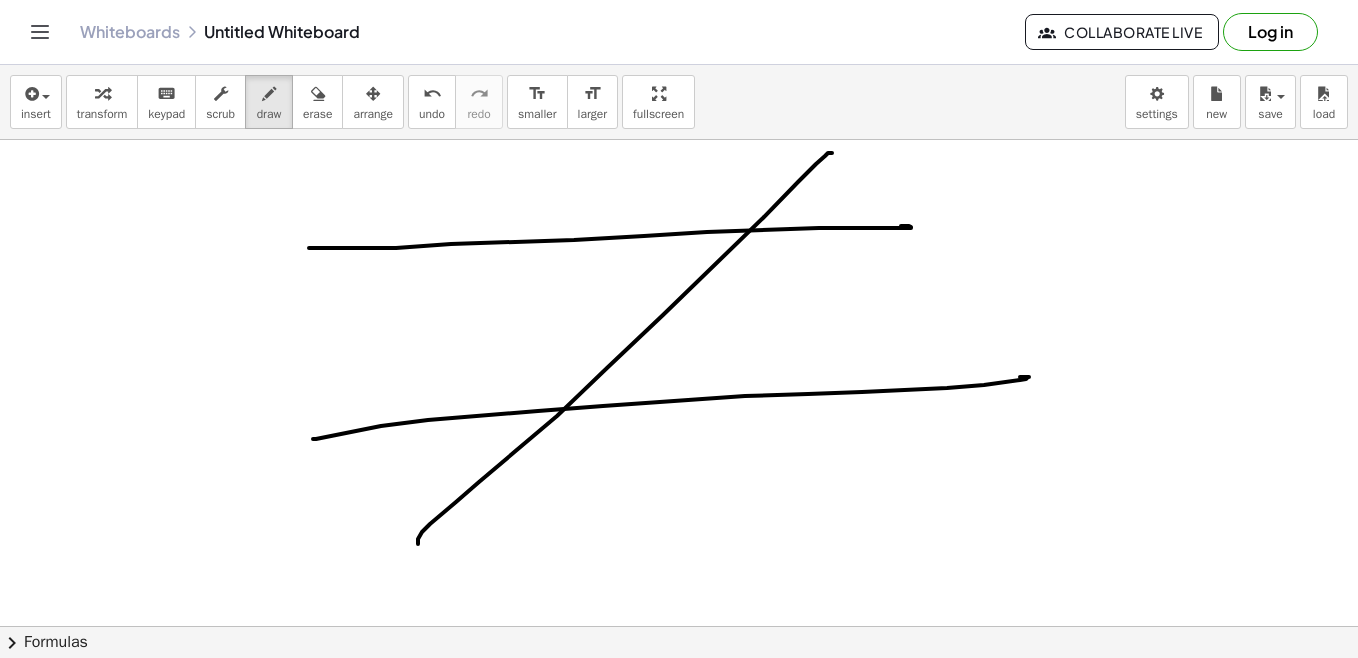 drag, startPoint x: 832, startPoint y: 153, endPoint x: 418, endPoint y: 544, distance: 569.45325 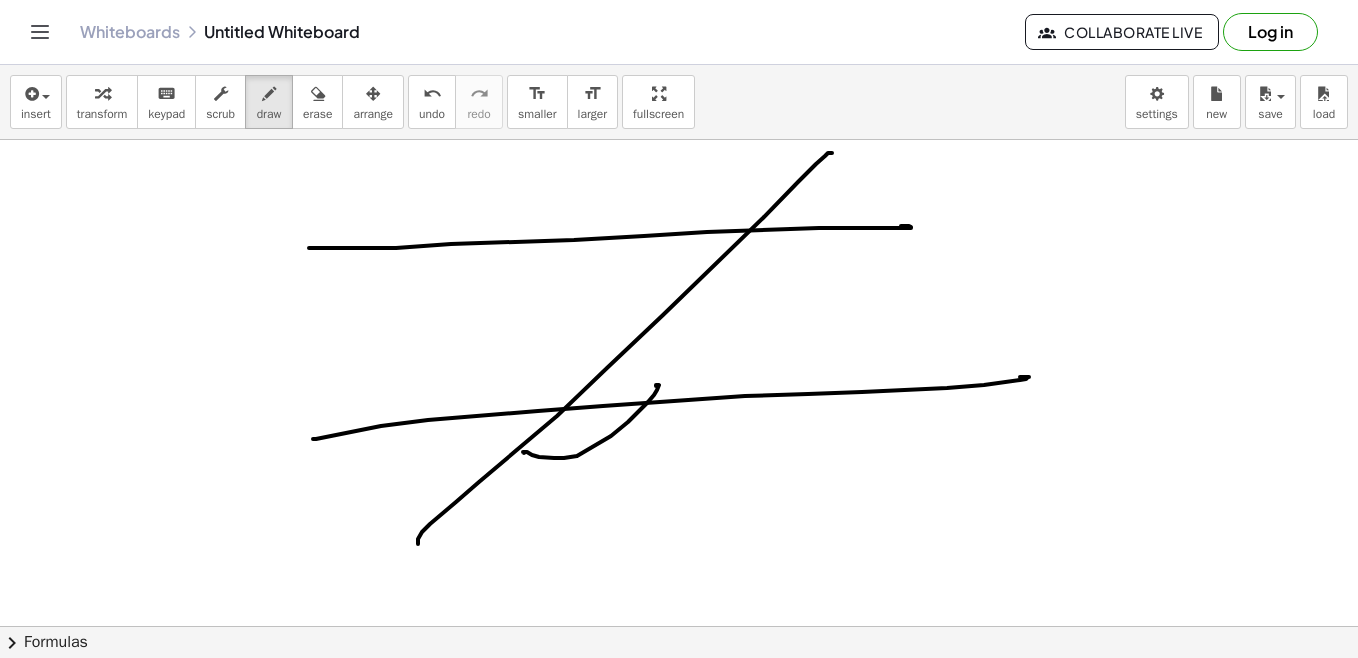 drag, startPoint x: 523, startPoint y: 452, endPoint x: 654, endPoint y: 393, distance: 143.67323 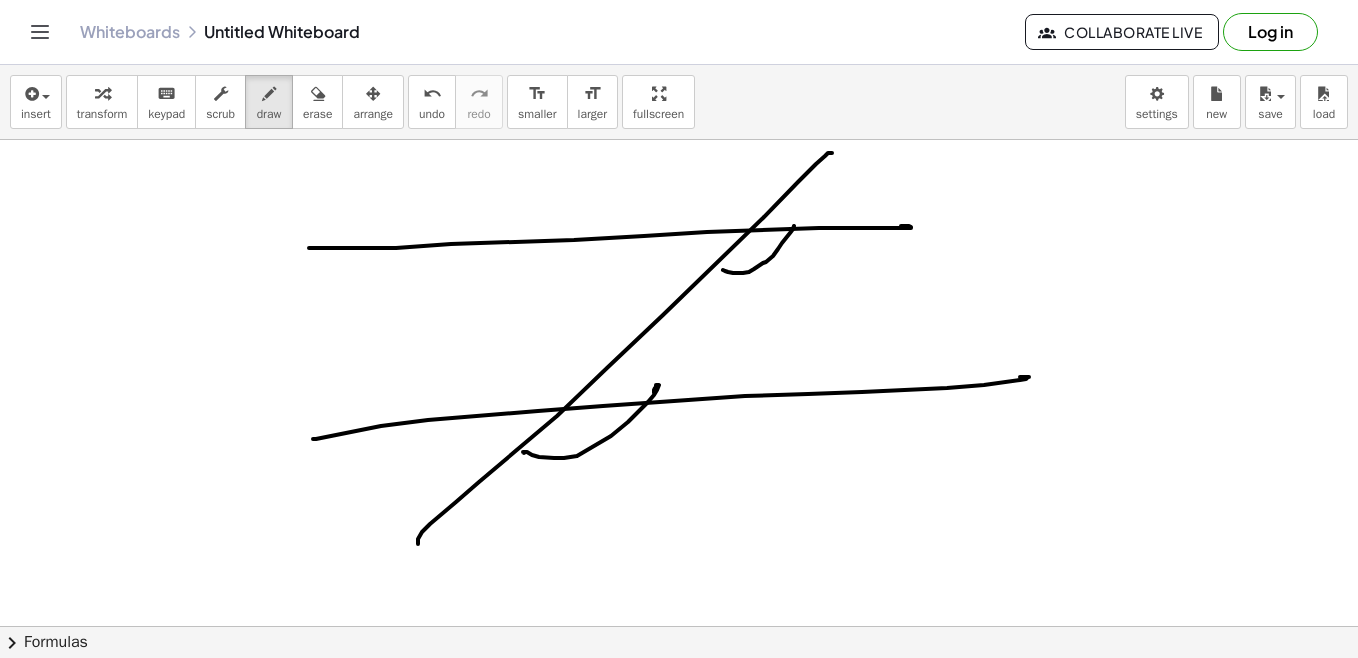 drag, startPoint x: 723, startPoint y: 270, endPoint x: 794, endPoint y: 226, distance: 83.528435 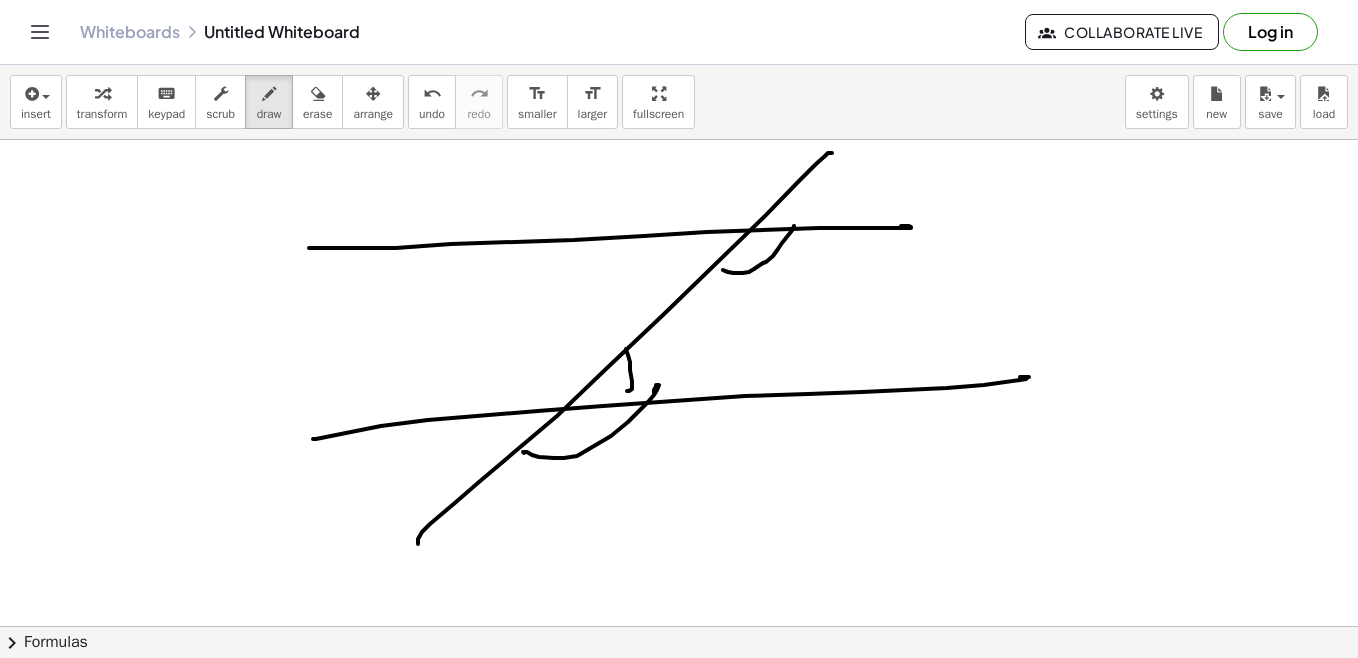 drag, startPoint x: 626, startPoint y: 349, endPoint x: 627, endPoint y: 400, distance: 51.009804 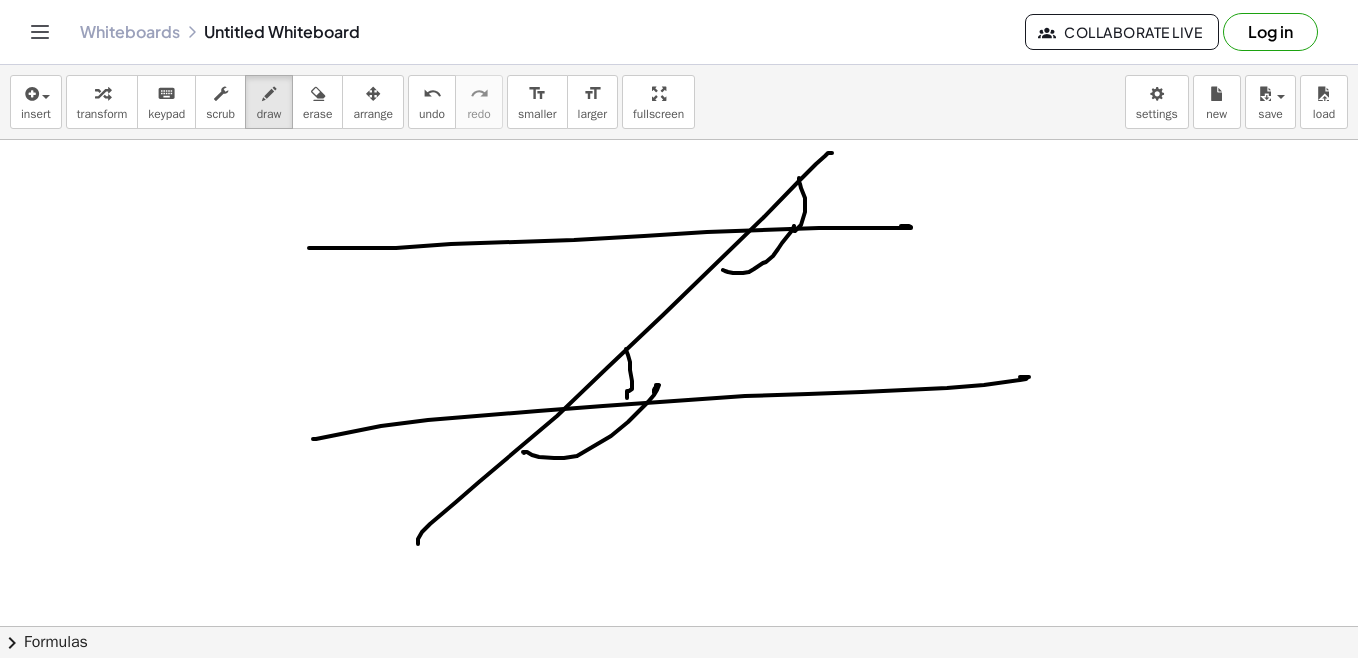 drag, startPoint x: 799, startPoint y: 178, endPoint x: 793, endPoint y: 231, distance: 53.338543 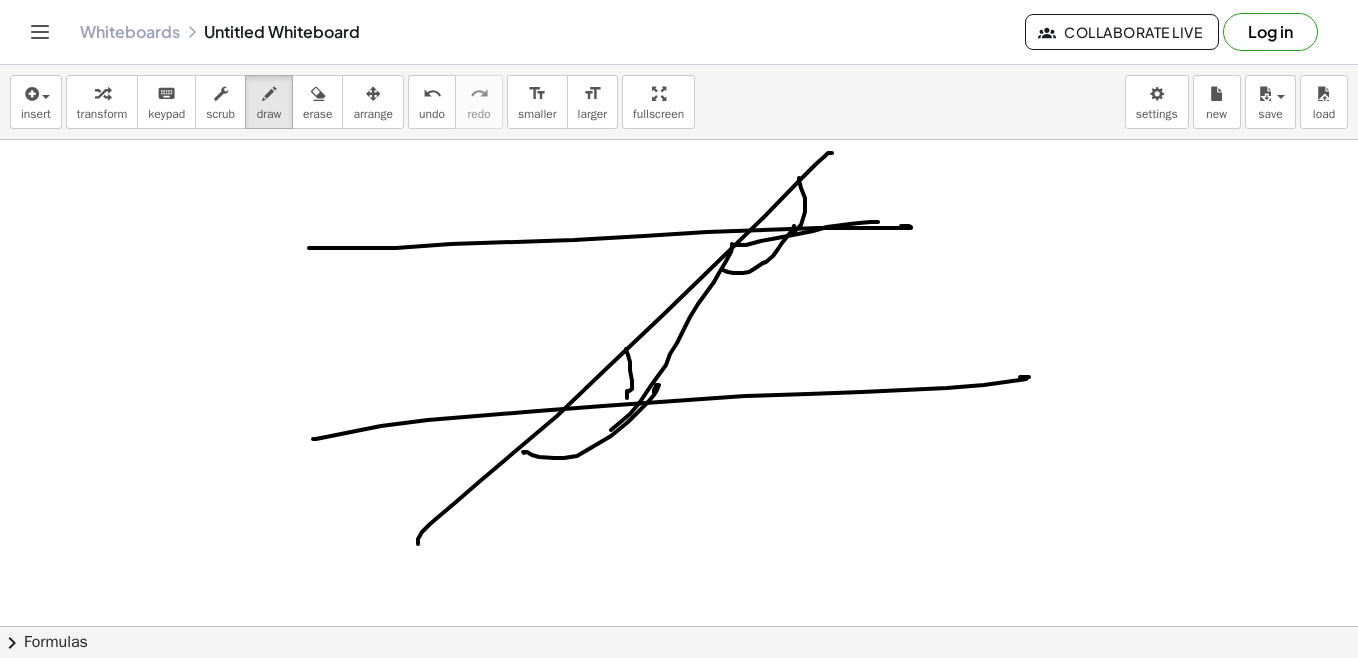 drag, startPoint x: 878, startPoint y: 222, endPoint x: 544, endPoint y: 471, distance: 416.6017 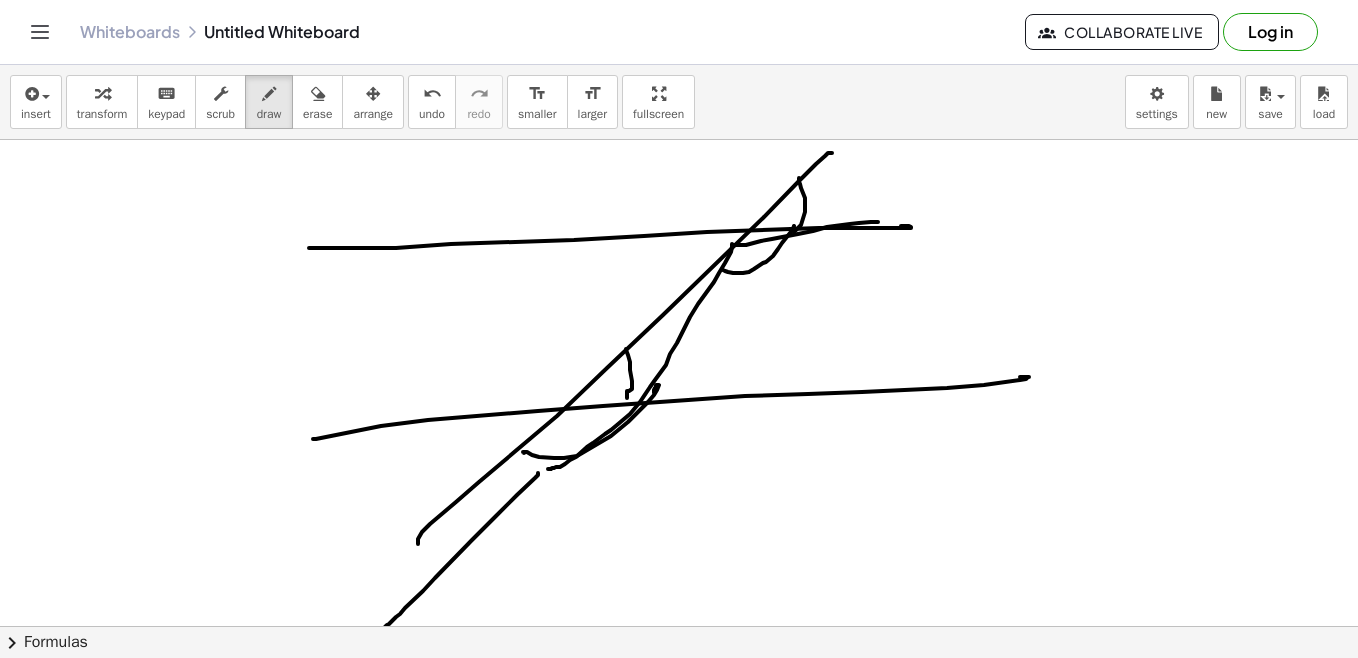 drag, startPoint x: 538, startPoint y: 473, endPoint x: 385, endPoint y: 627, distance: 217.08293 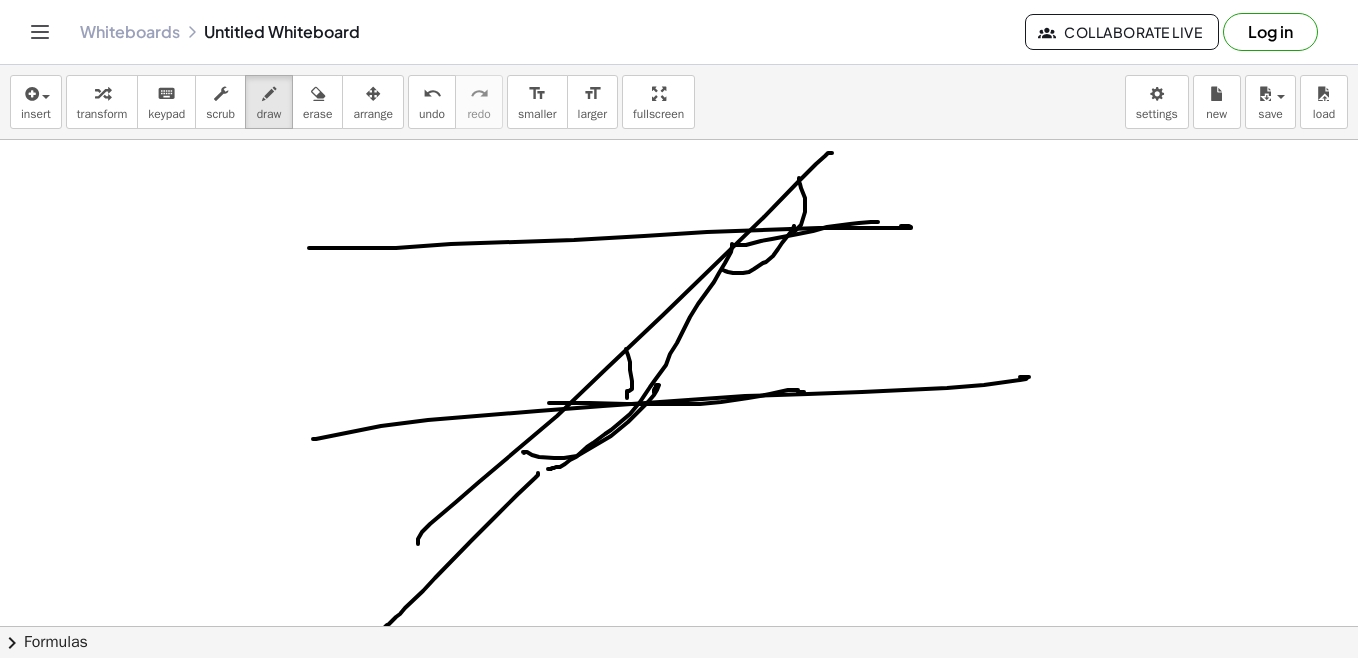 drag, startPoint x: 549, startPoint y: 403, endPoint x: 804, endPoint y: 392, distance: 255.23715 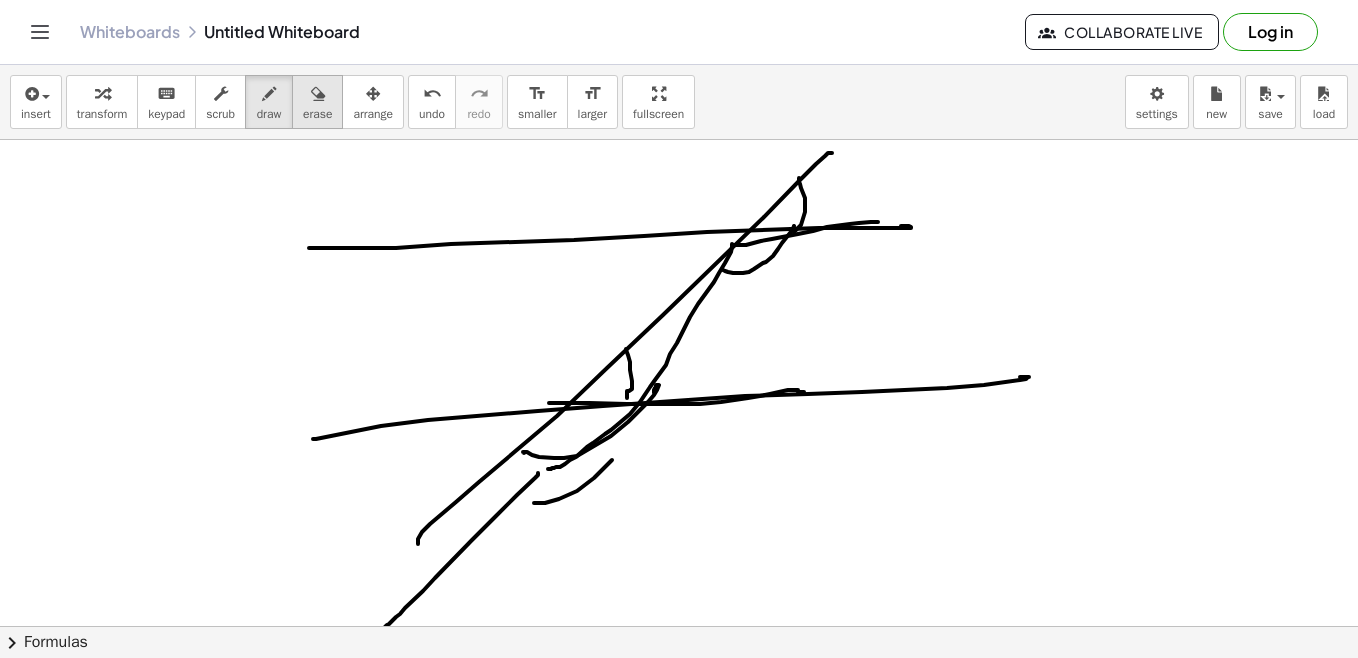 click on "erase" at bounding box center [317, 114] 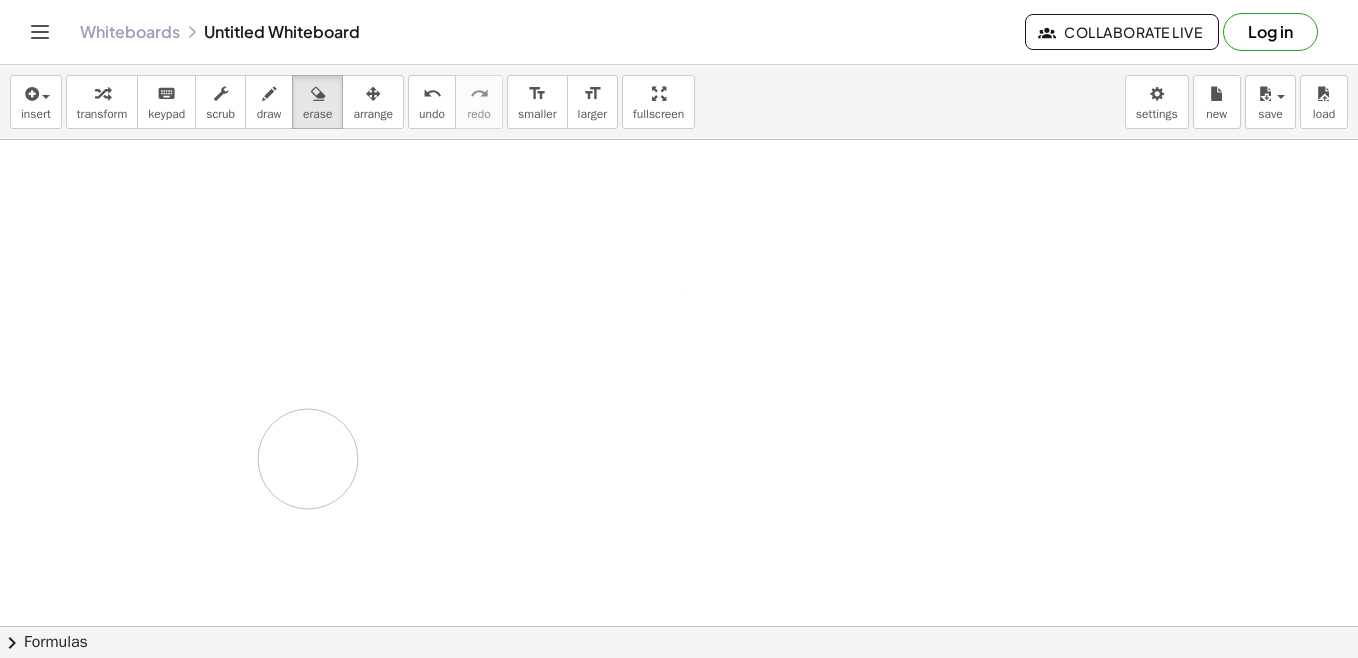 drag, startPoint x: 649, startPoint y: 193, endPoint x: 298, endPoint y: 461, distance: 441.61636 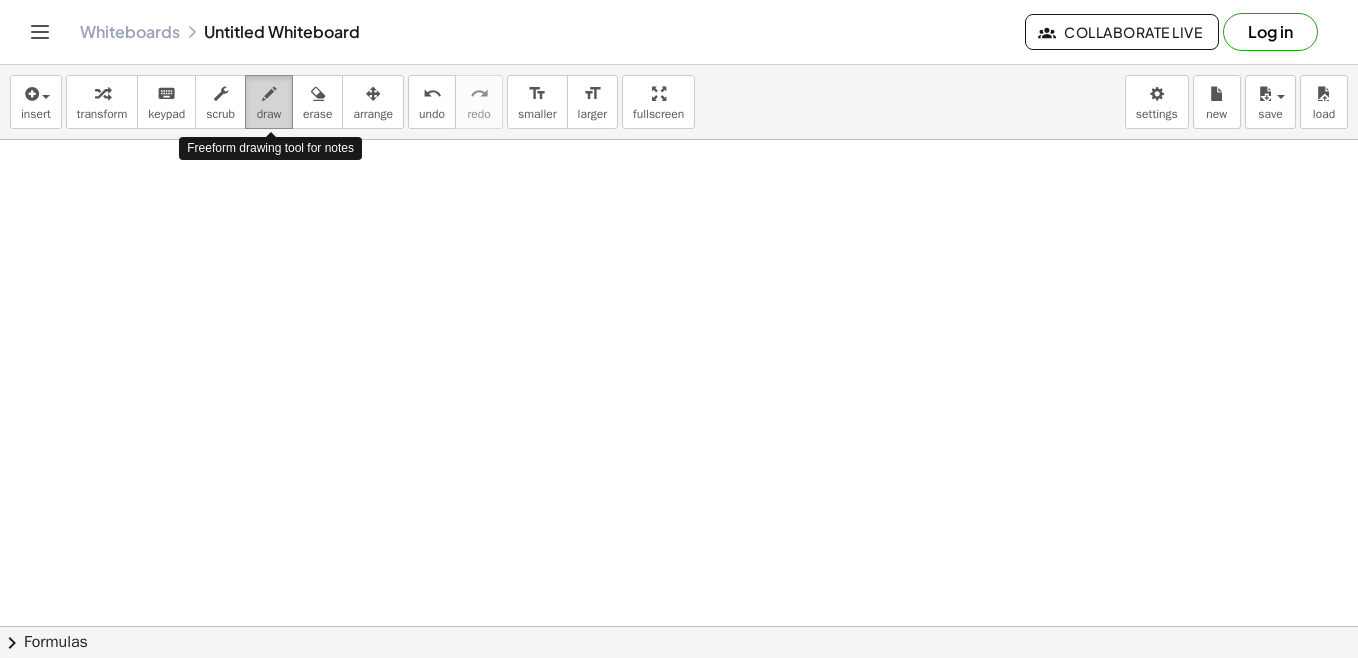 click on "draw" at bounding box center [269, 114] 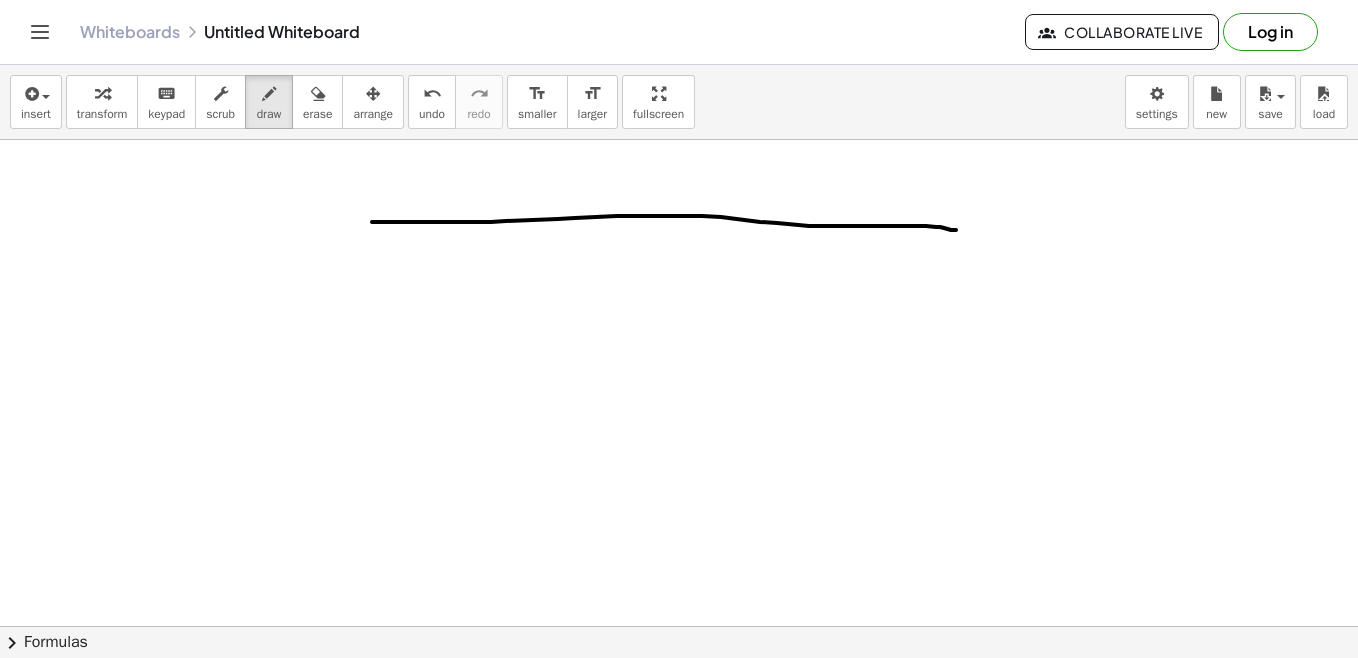 drag, startPoint x: 373, startPoint y: 222, endPoint x: 956, endPoint y: 230, distance: 583.0549 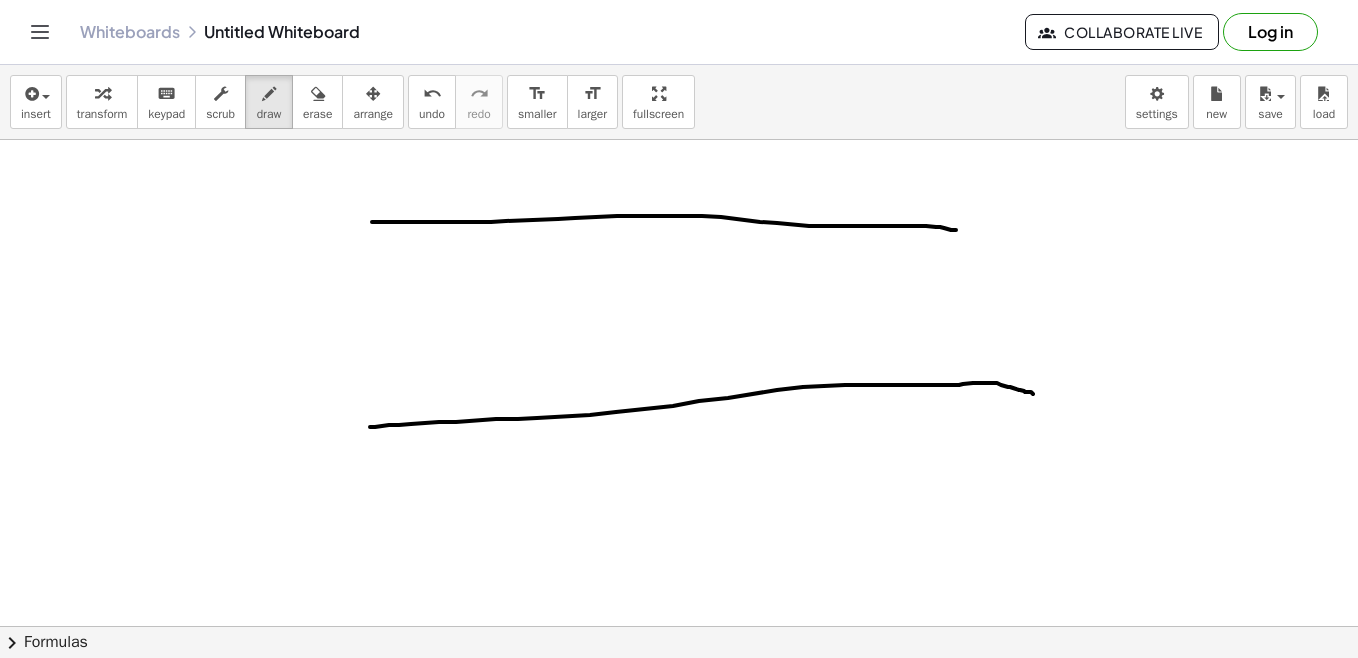 drag, startPoint x: 370, startPoint y: 427, endPoint x: 1035, endPoint y: 397, distance: 665.67633 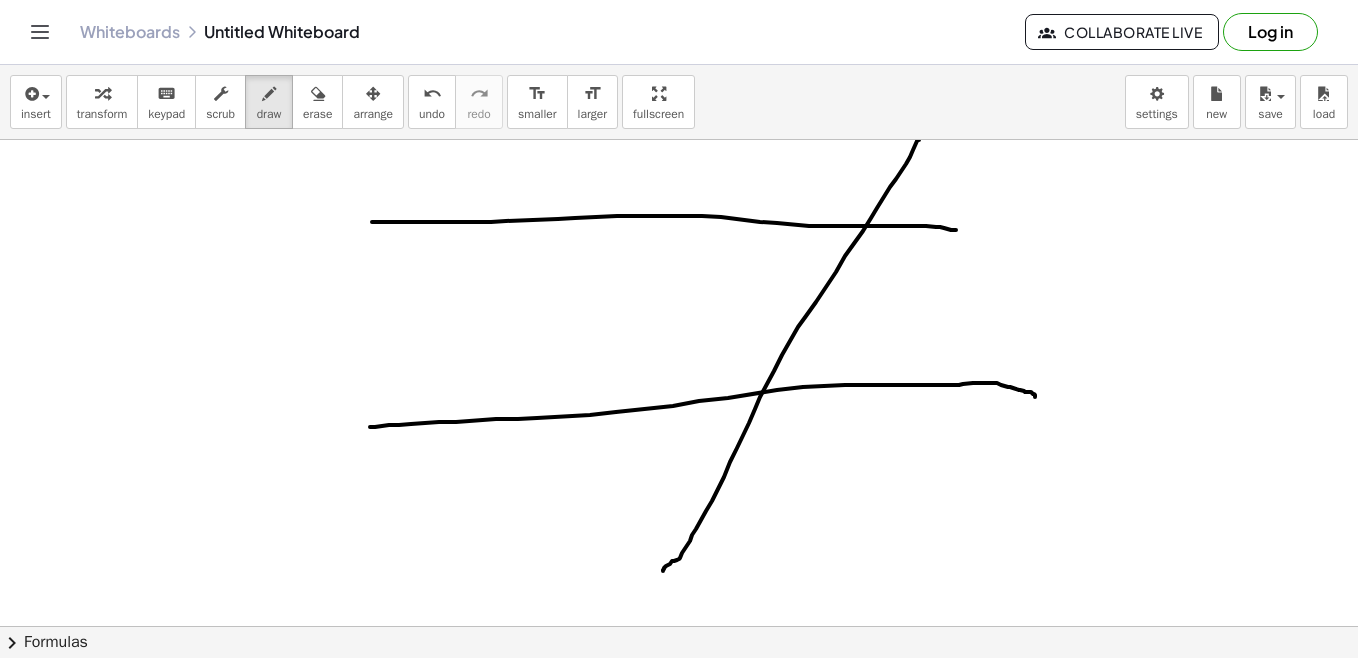 drag, startPoint x: 919, startPoint y: 140, endPoint x: 663, endPoint y: 571, distance: 501.29532 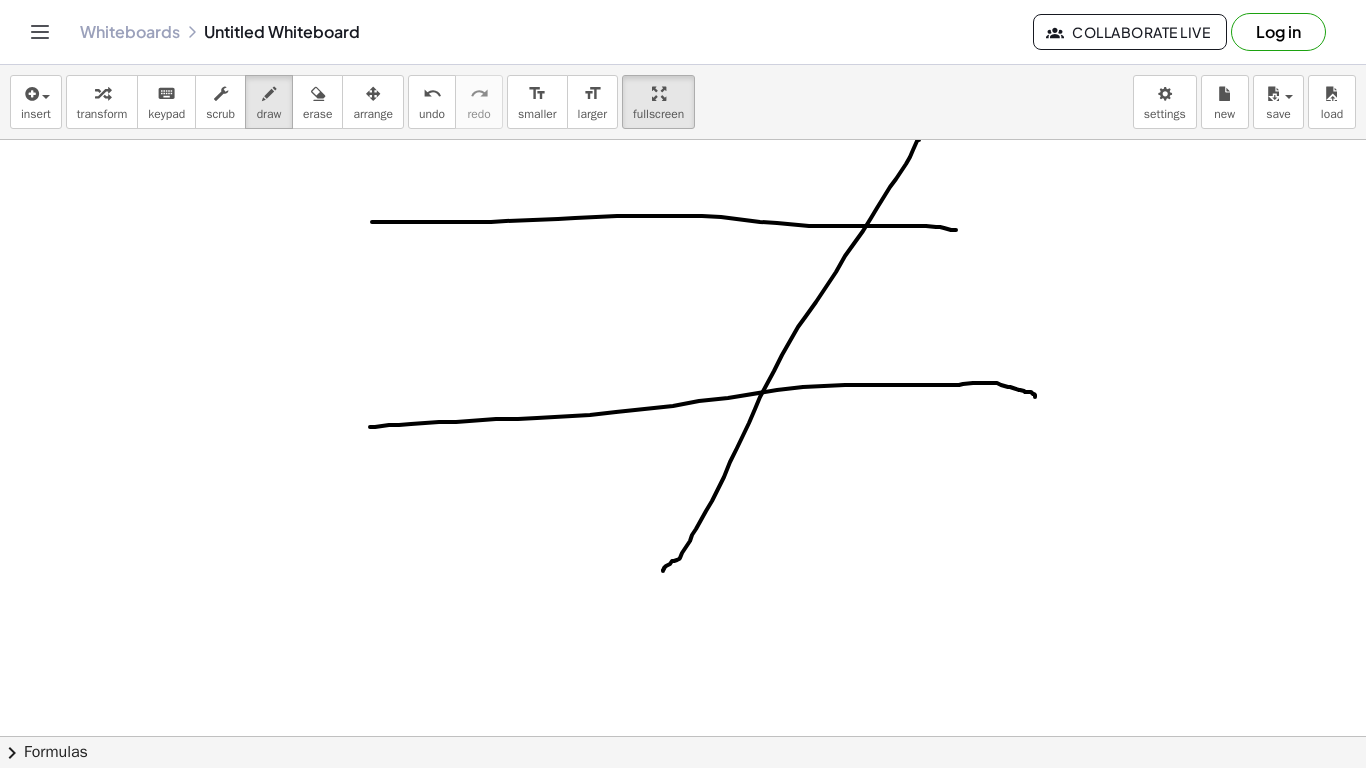 drag, startPoint x: 648, startPoint y: 128, endPoint x: 653, endPoint y: 491, distance: 363.03442 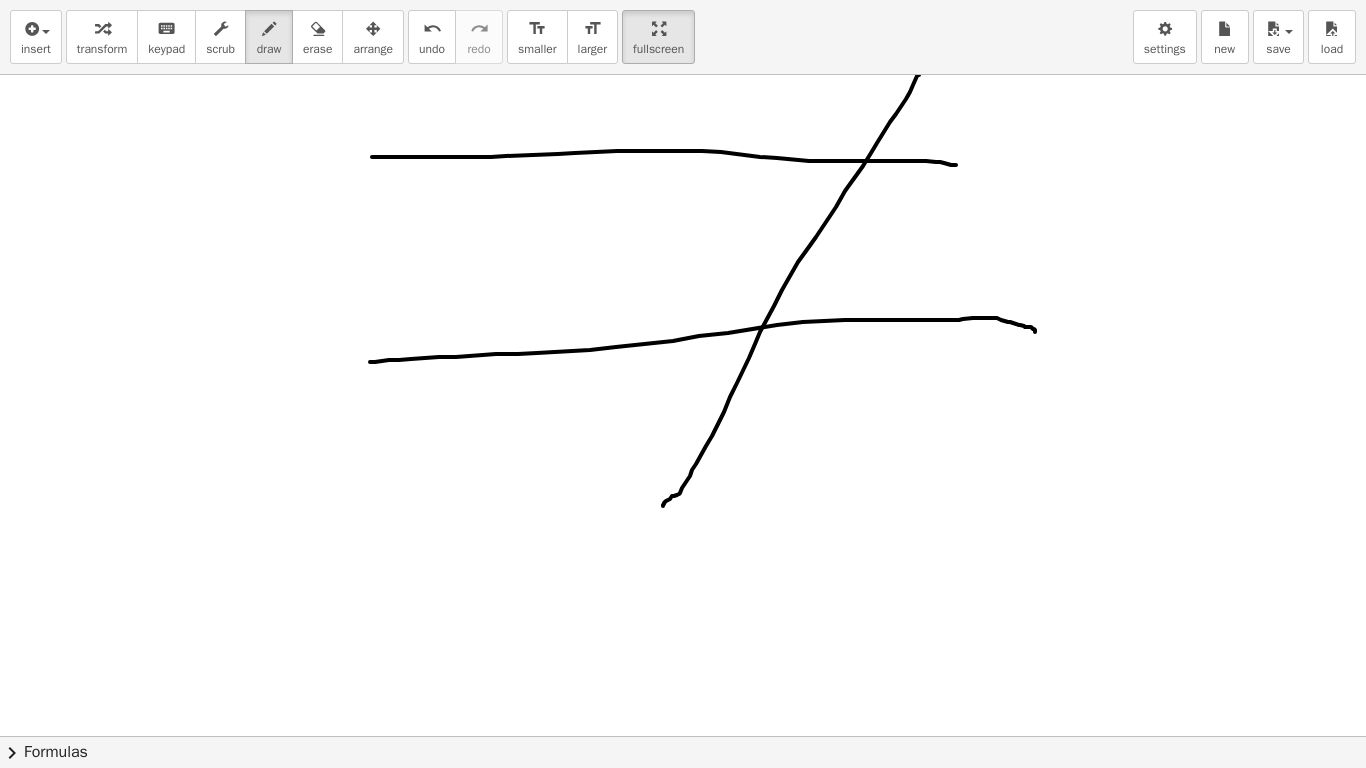 click on "insert select one: Math Expression Function Text Youtube Video Graphing Geometry Geometry 3D transform keyboard keypad scrub draw erase arrange undo undo redo redo format_size smaller format_size larger fullscreen load   save new settings × chevron_right  Formulas
Drag one side of a formula onto a highlighted expression on the canvas to apply it.
Quadratic Formula
+ · a · x 2 + · b · x + c = 0
⇔
x = · ( − b ± 2 √ ( + b 2 − · 4 · a · c ) ) · 2 · a
+ x 2 + · p · x + q = 0
⇔
x = − · p · 2 ± 2 √ ( + ( · p · 2 ) 2 − q )
Manually Factoring a Quadratic
+ x 2 + · b · x + c
⇒" at bounding box center [683, 384] 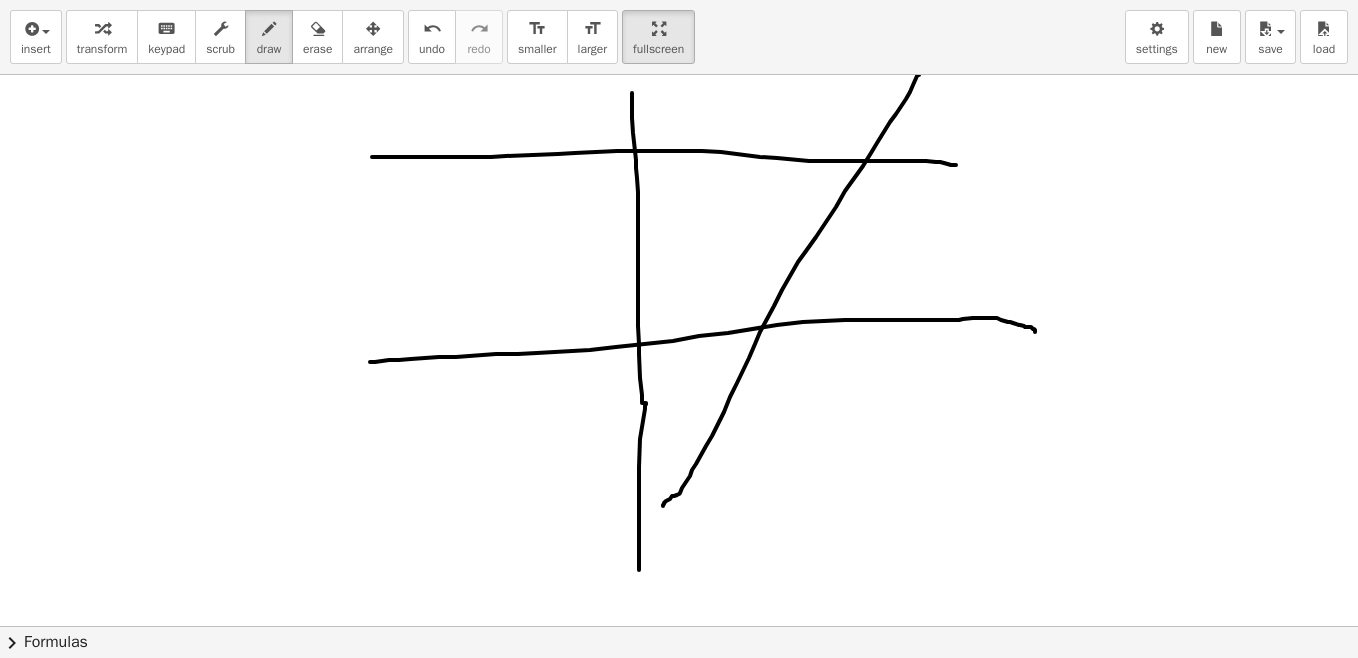 drag, startPoint x: 632, startPoint y: 158, endPoint x: 639, endPoint y: 633, distance: 475.05157 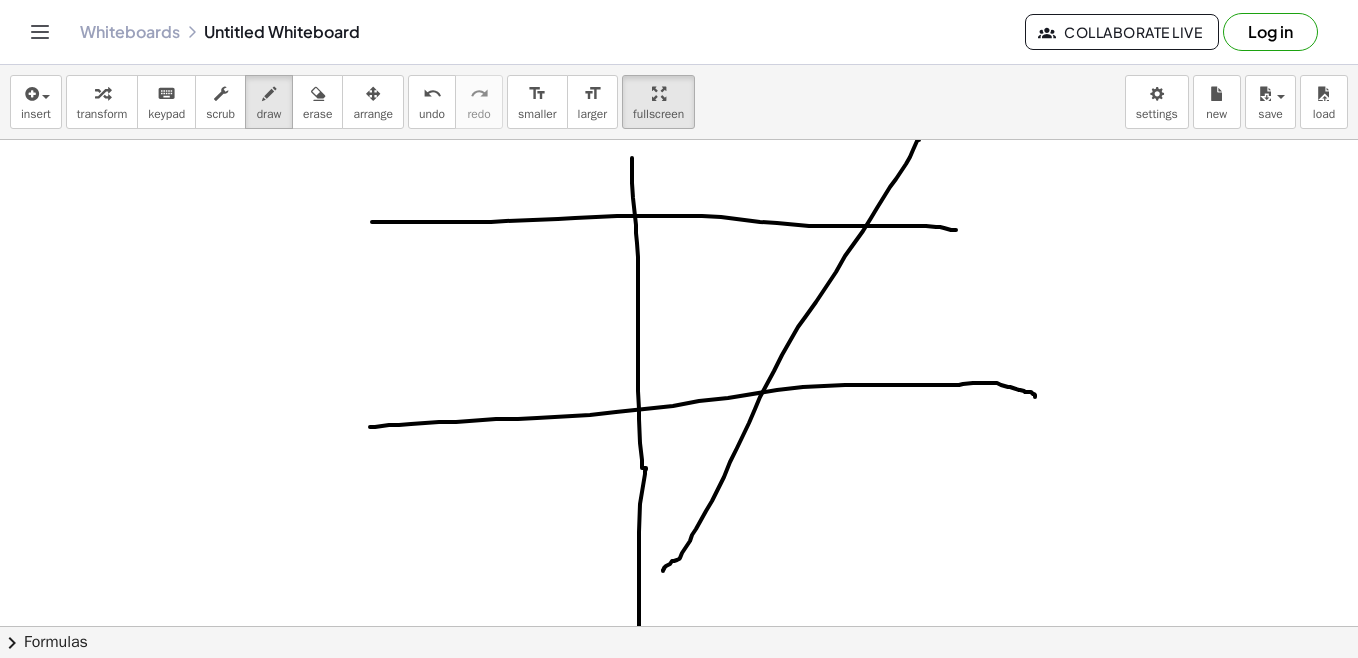 click on "insert select one: Math Expression Function Text Youtube Video Graphing Geometry Geometry 3D transform keyboard keypad scrub draw erase arrange undo undo redo redo format_size smaller format_size larger fullscreen load   save new settings × chevron_right  Formulas
Drag one side of a formula onto a highlighted expression on the canvas to apply it.
Quadratic Formula
+ · a · x 2 + · b · x + c = 0
⇔
x = · ( − b ± 2 √ ( + b 2 − · 4 · a · c ) ) · 2 · a
+ x 2 + · p · x + q = 0
⇔
x = − · p · 2 ± 2 √ ( + ( · p · 2 ) 2 − q )
Manually Factoring a Quadratic
+ x 2 + · b · x + c
⇒" at bounding box center [679, 361] 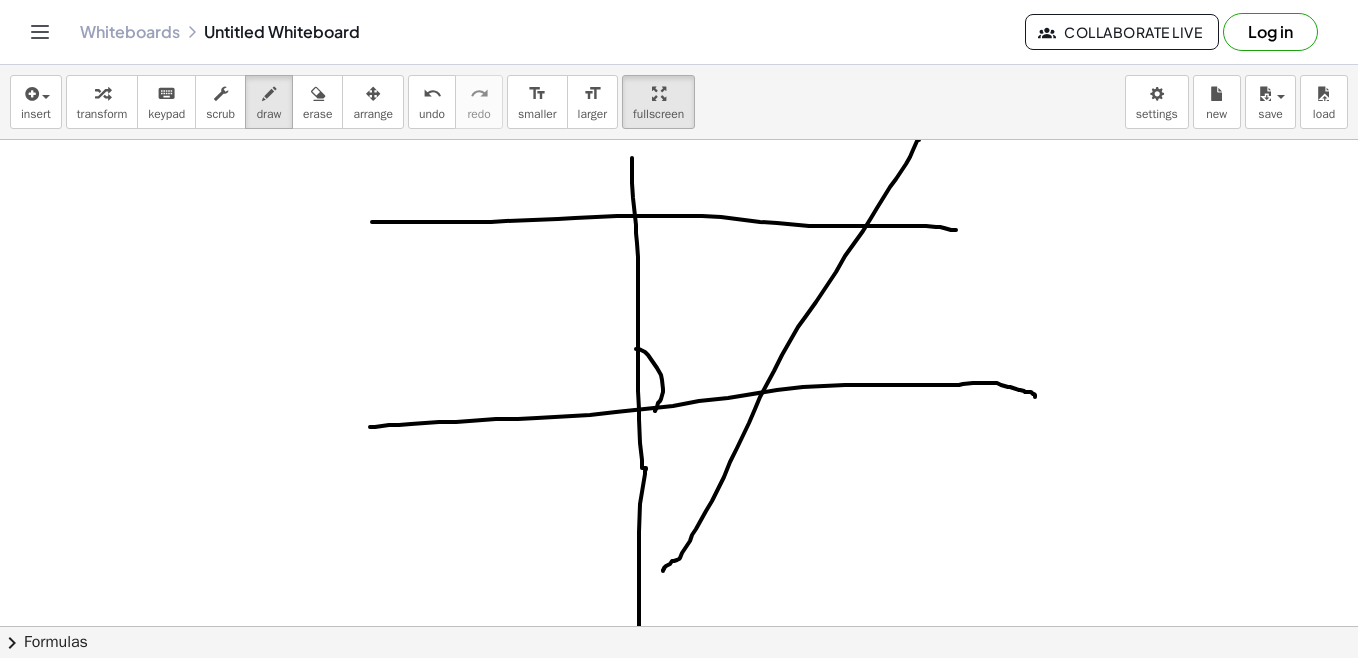 drag, startPoint x: 636, startPoint y: 349, endPoint x: 655, endPoint y: 411, distance: 64.84597 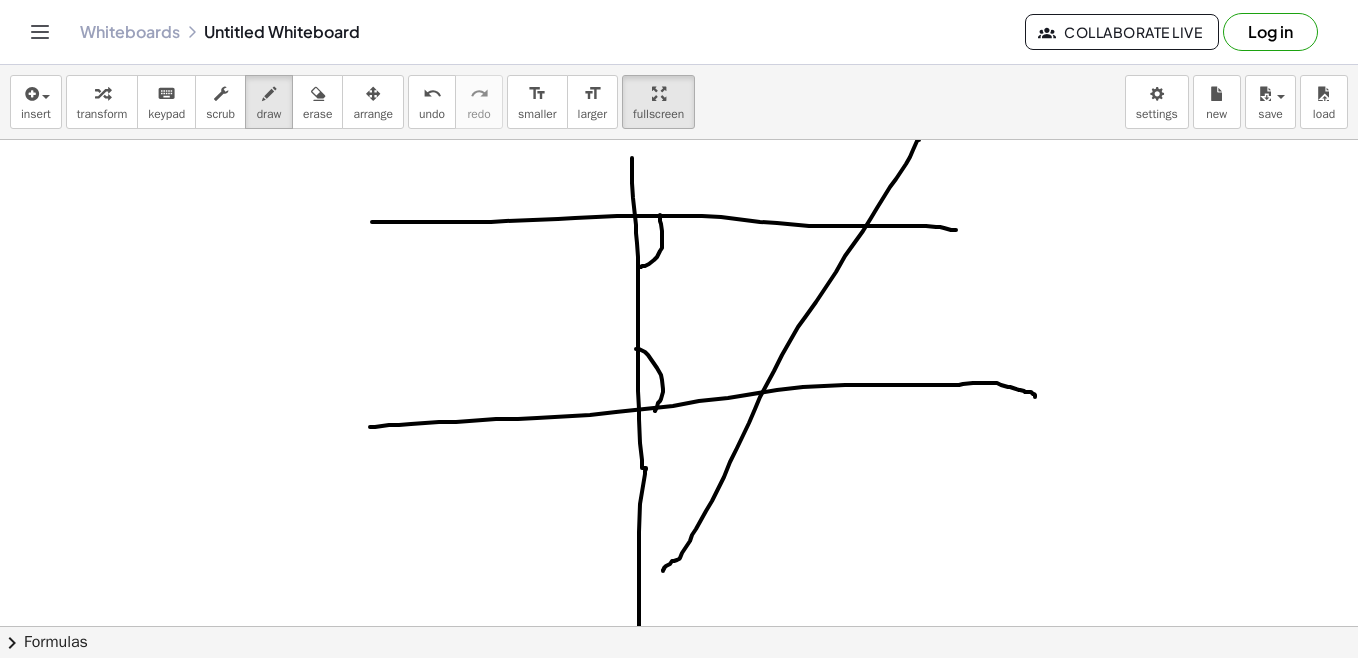 drag, startPoint x: 660, startPoint y: 215, endPoint x: 639, endPoint y: 268, distance: 57.00877 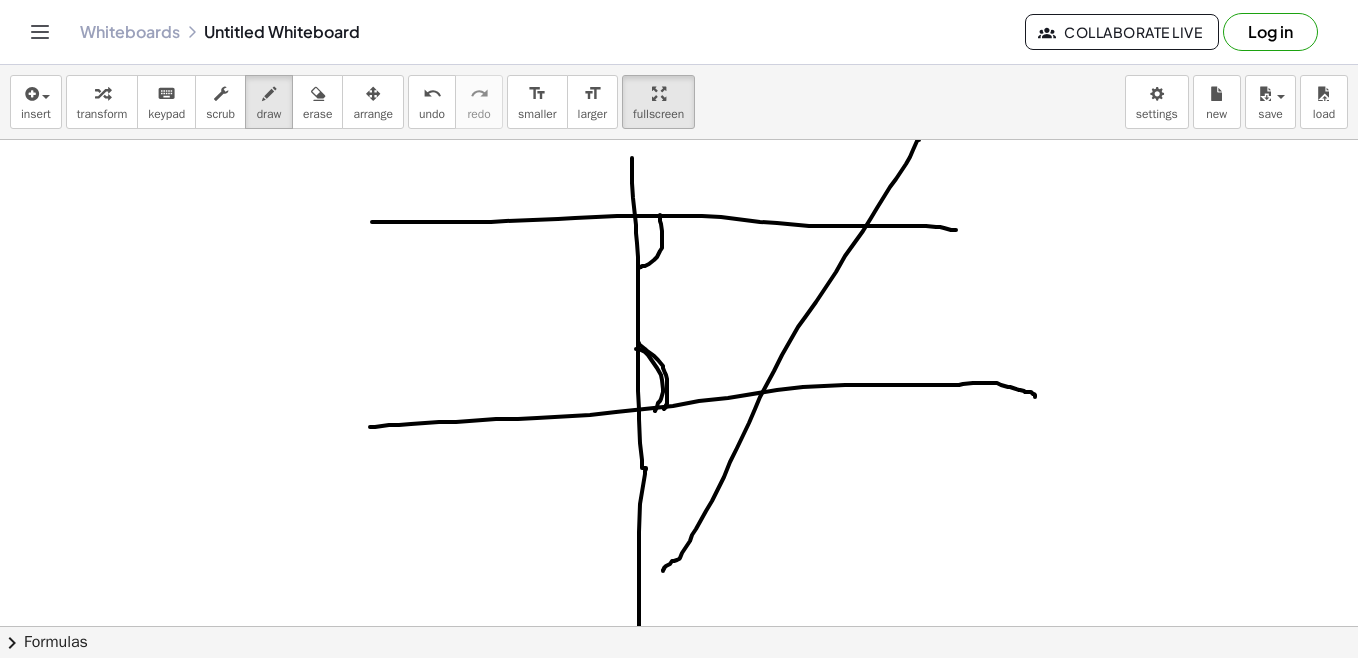 drag, startPoint x: 639, startPoint y: 343, endPoint x: 663, endPoint y: 409, distance: 70.2282 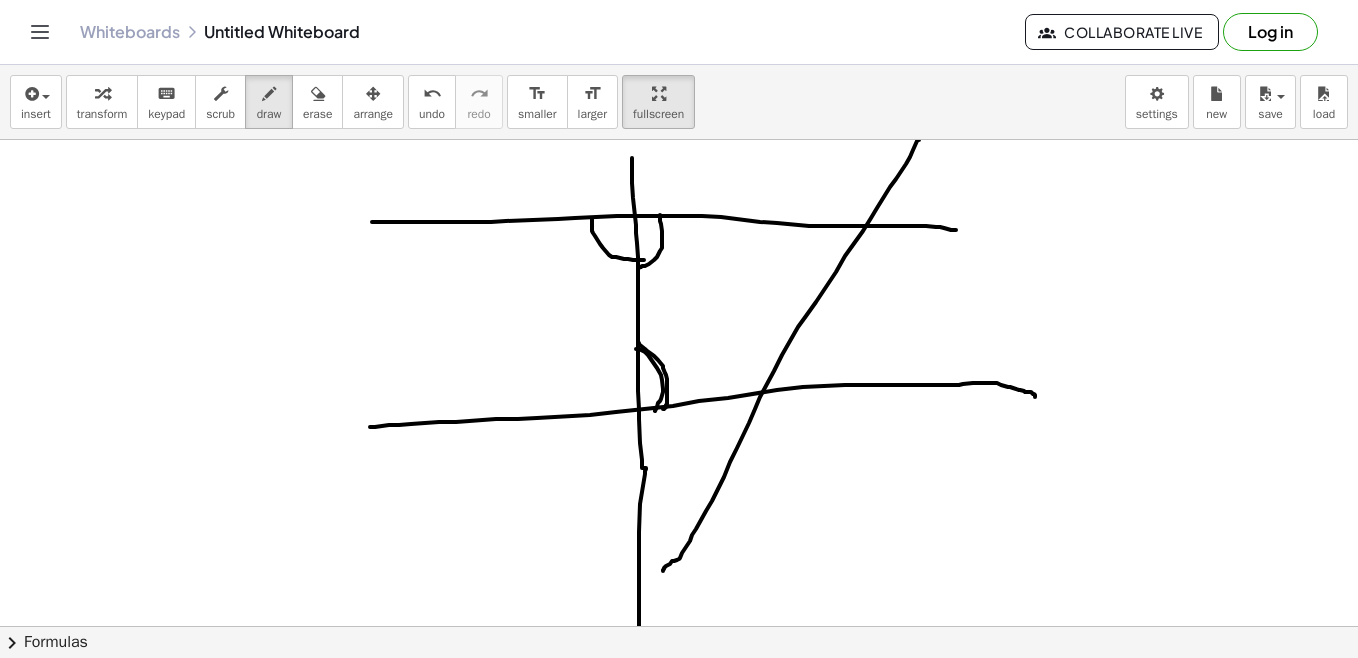 drag, startPoint x: 592, startPoint y: 219, endPoint x: 645, endPoint y: 260, distance: 67.00746 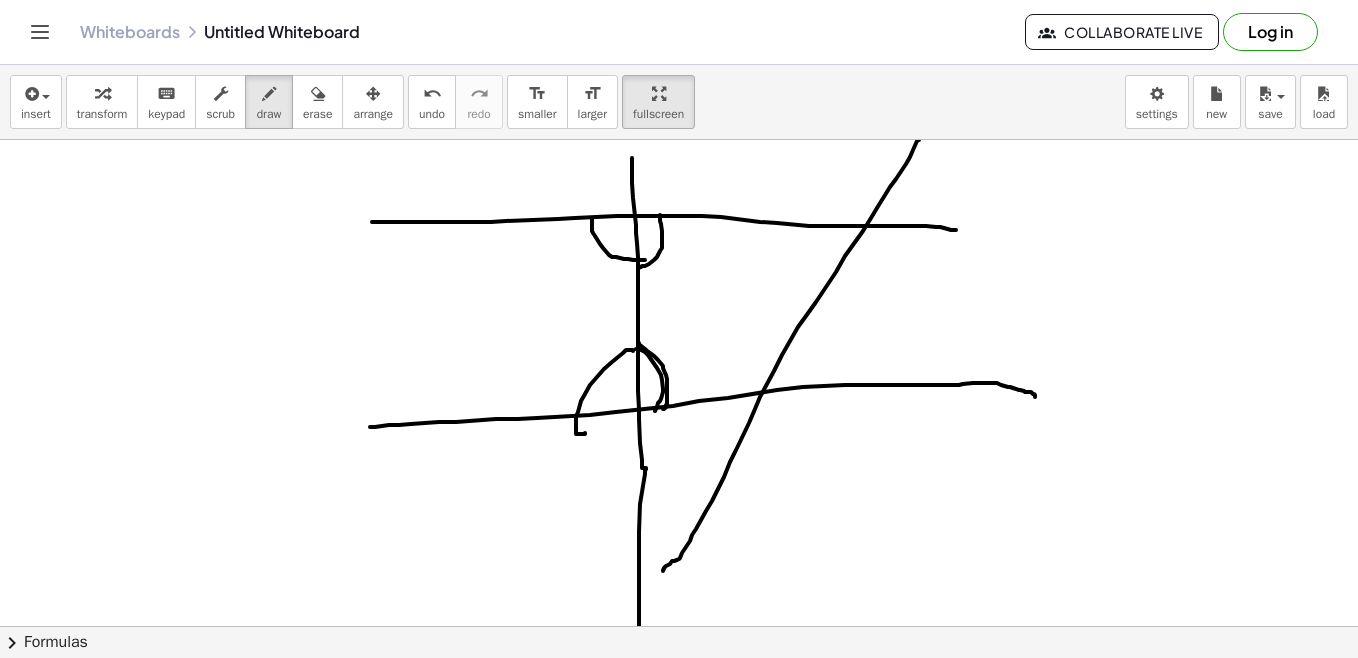drag, startPoint x: 633, startPoint y: 350, endPoint x: 585, endPoint y: 433, distance: 95.880135 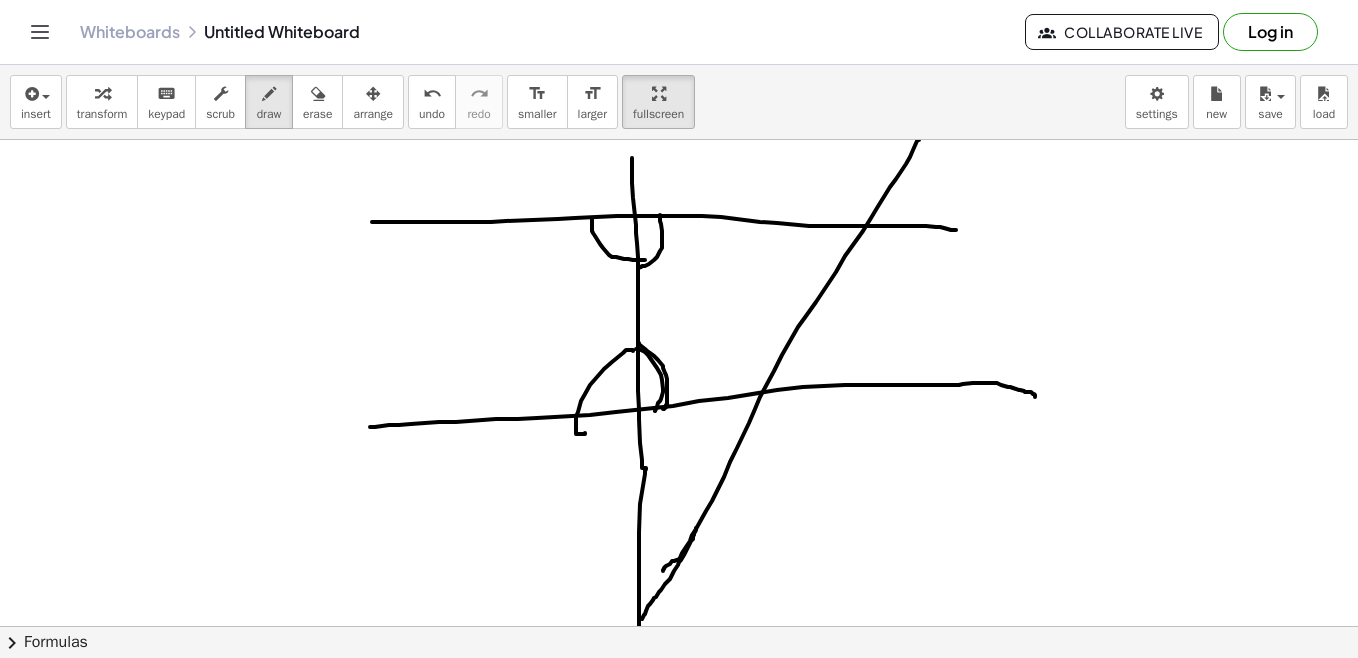 drag, startPoint x: 694, startPoint y: 535, endPoint x: 642, endPoint y: 620, distance: 99.64437 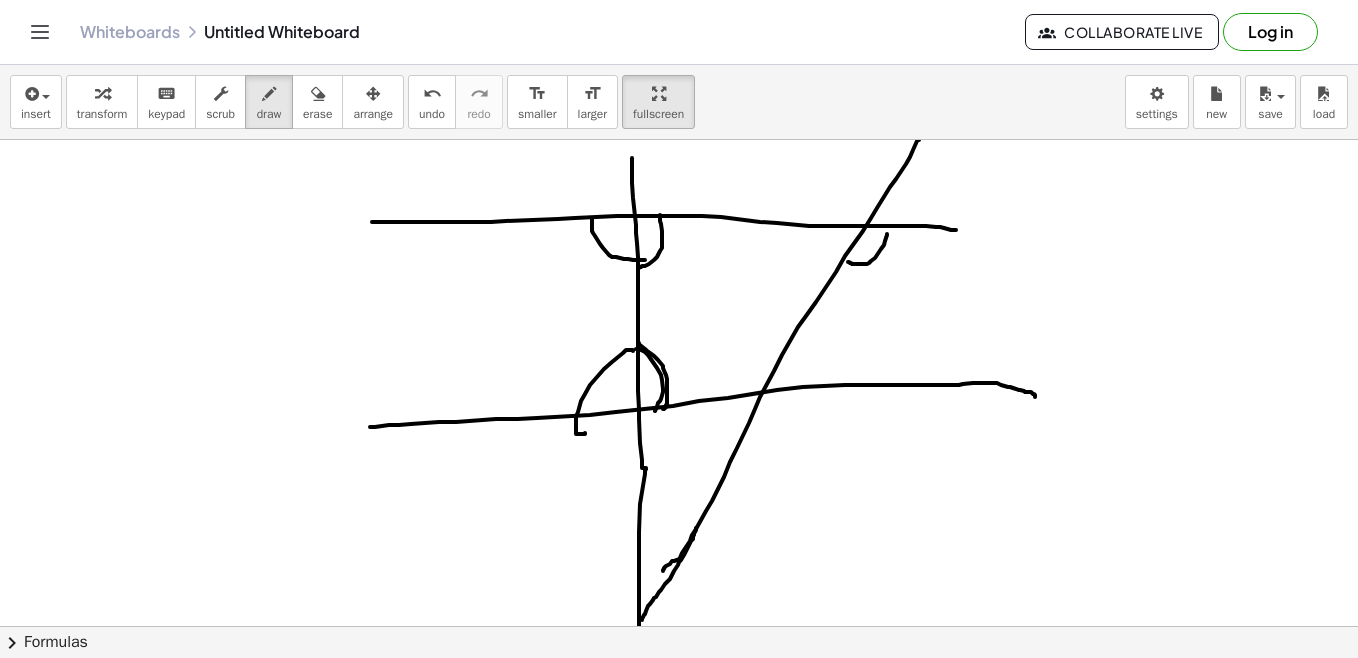 drag, startPoint x: 887, startPoint y: 234, endPoint x: 848, endPoint y: 262, distance: 48.010414 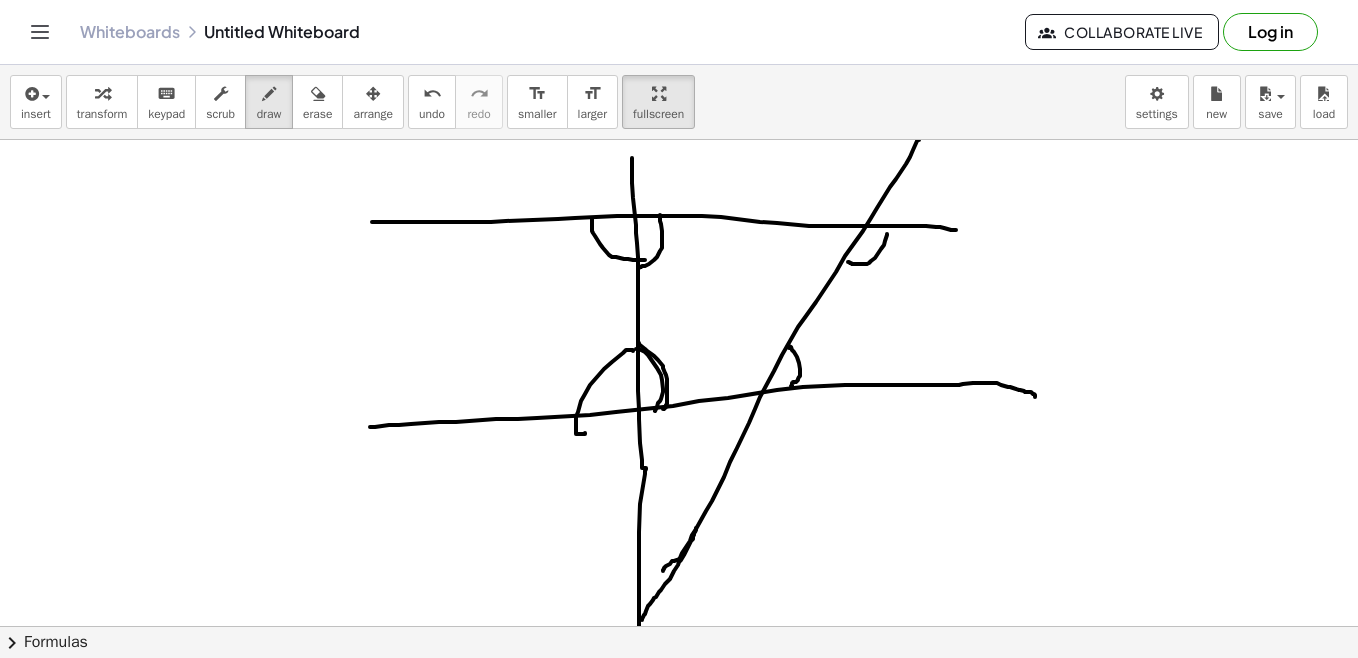 drag, startPoint x: 789, startPoint y: 346, endPoint x: 791, endPoint y: 386, distance: 40.04997 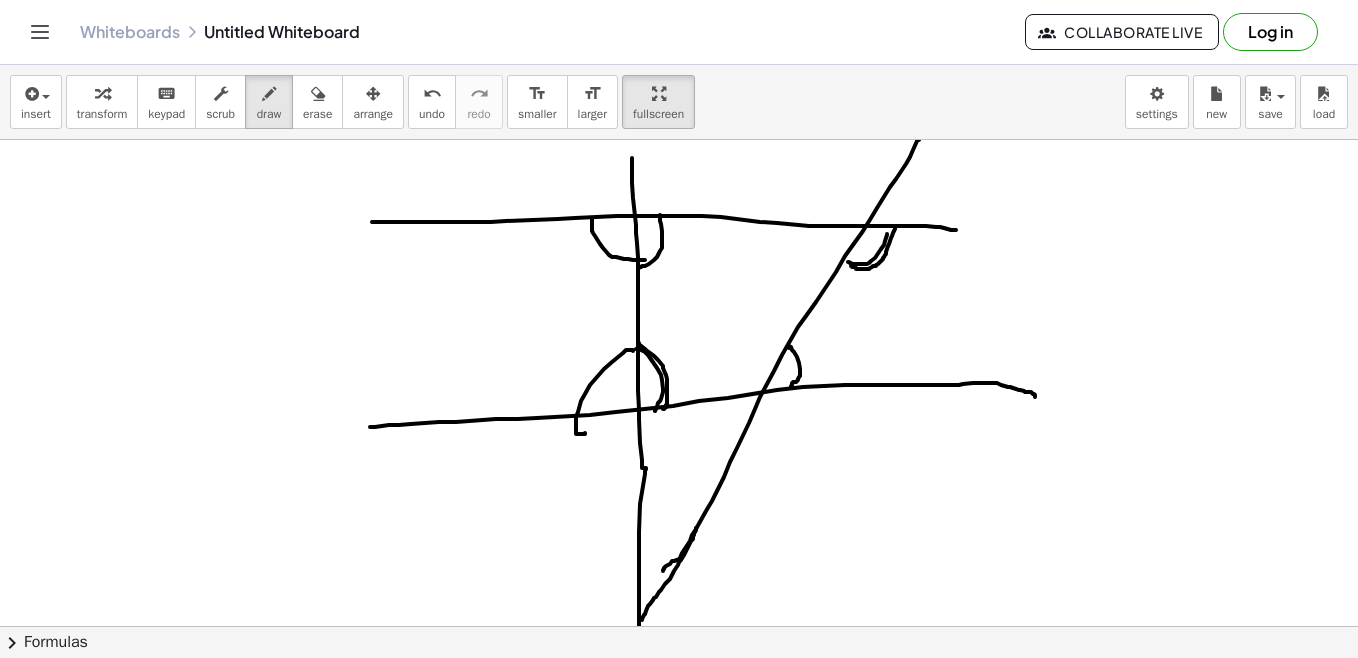 drag, startPoint x: 897, startPoint y: 226, endPoint x: 851, endPoint y: 266, distance: 60.959003 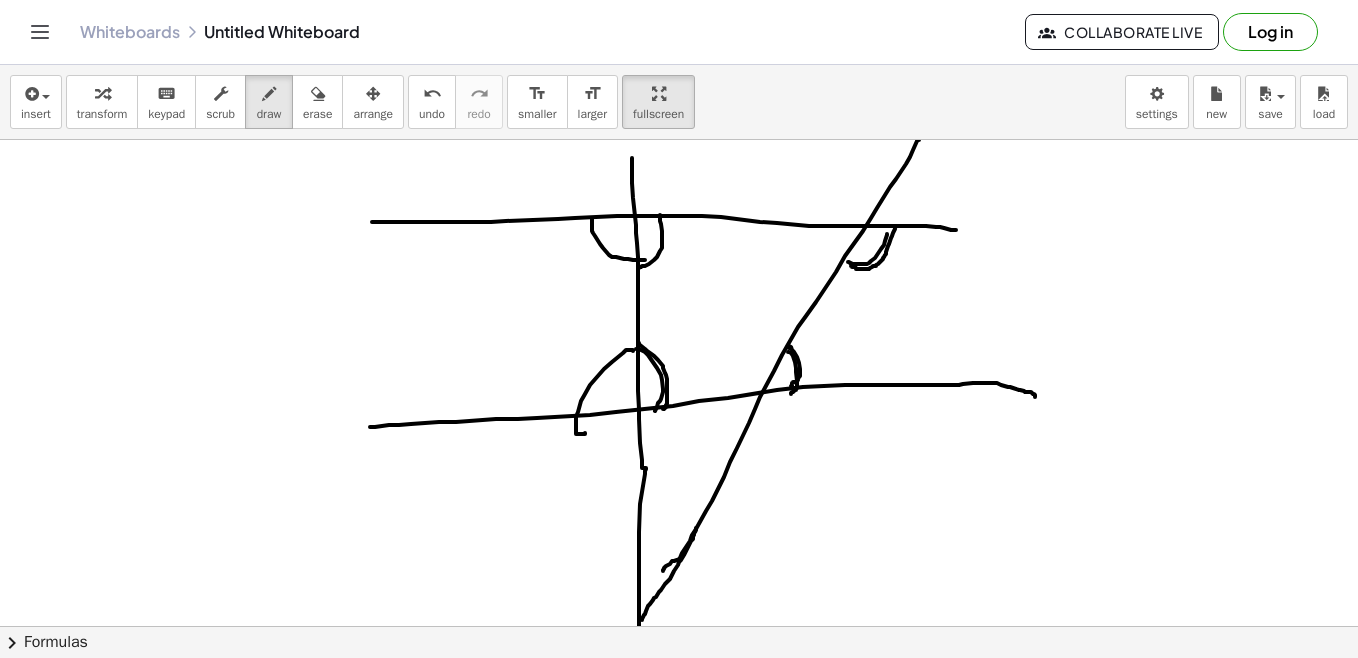drag, startPoint x: 788, startPoint y: 352, endPoint x: 790, endPoint y: 394, distance: 42.047592 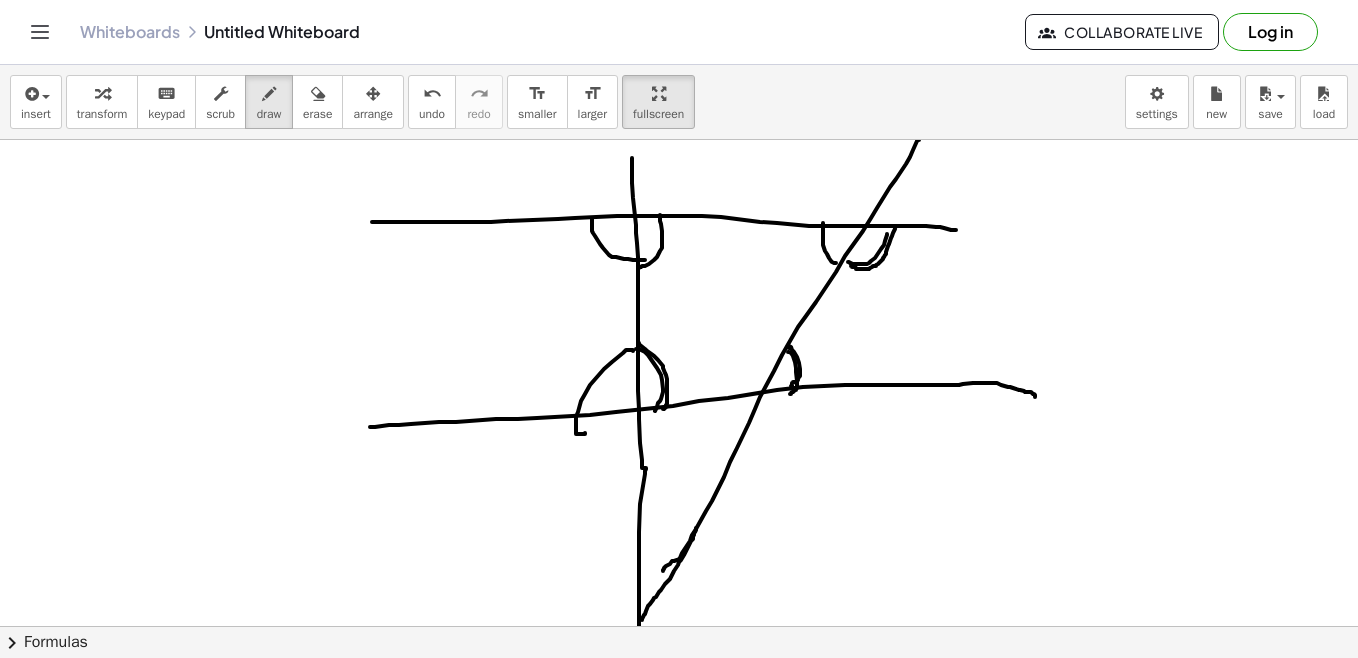 drag, startPoint x: 823, startPoint y: 224, endPoint x: 836, endPoint y: 263, distance: 41.109608 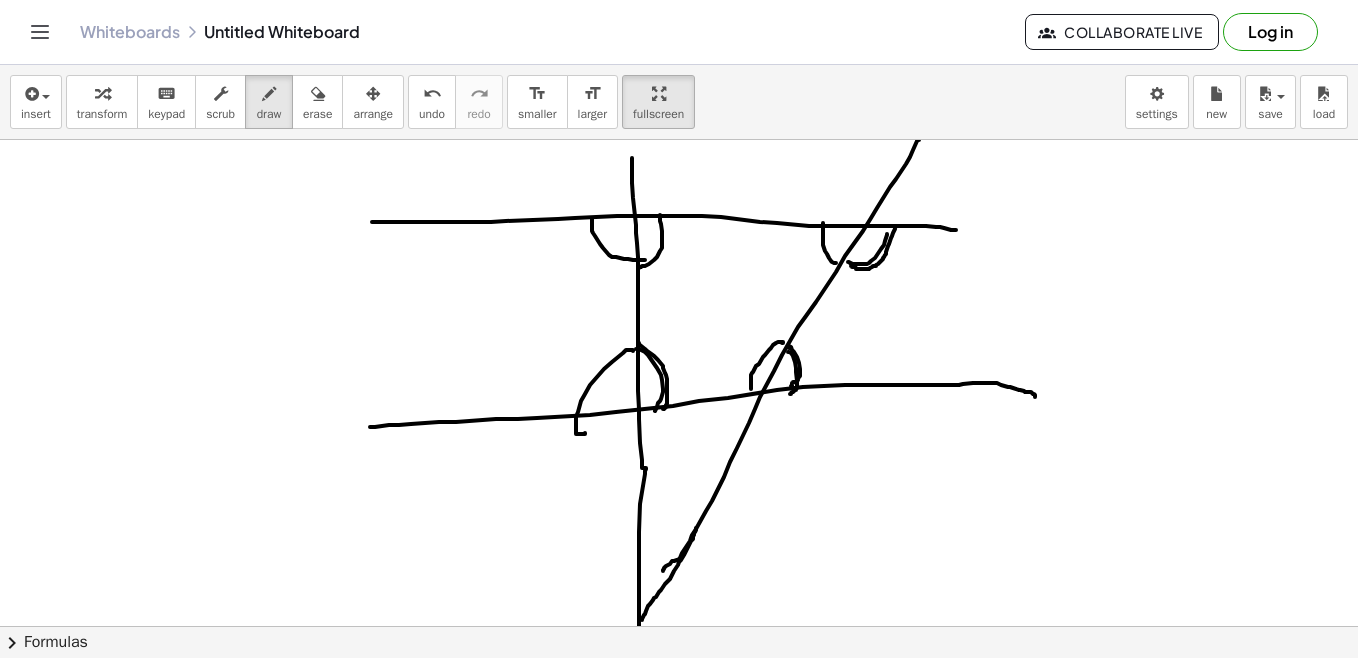 drag, startPoint x: 782, startPoint y: 343, endPoint x: 751, endPoint y: 389, distance: 55.470715 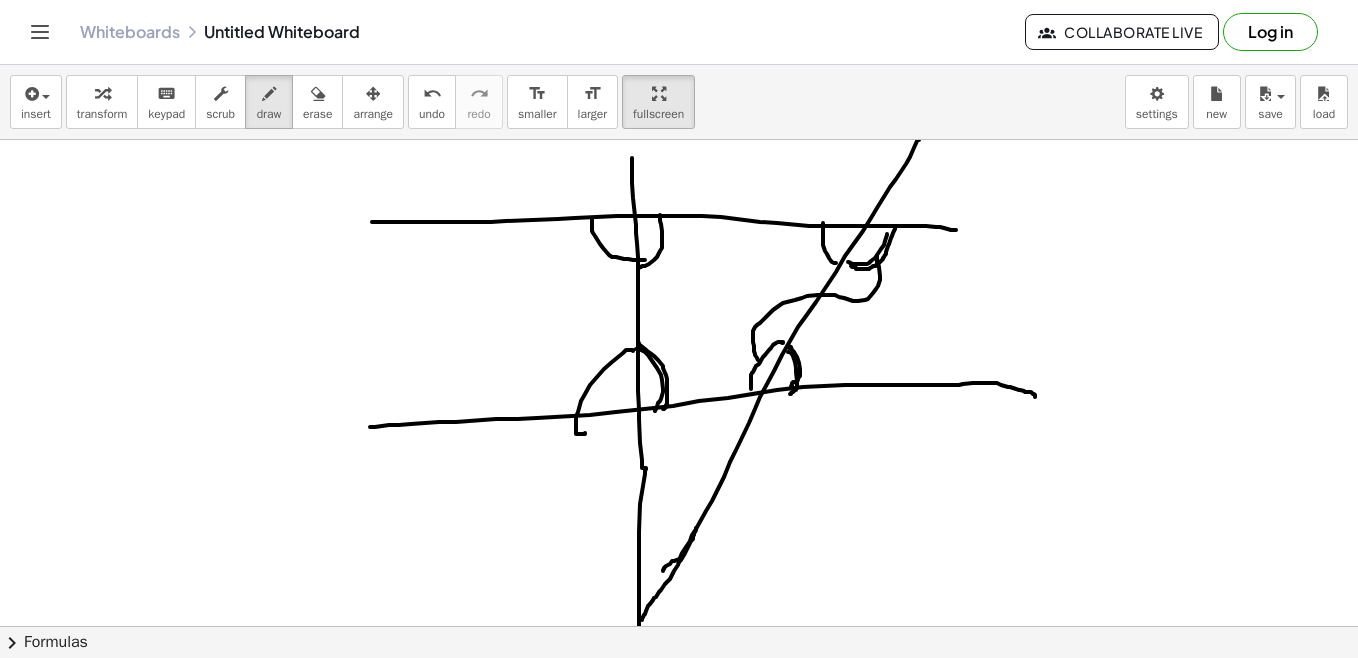 drag, startPoint x: 760, startPoint y: 362, endPoint x: 877, endPoint y: 256, distance: 157.87654 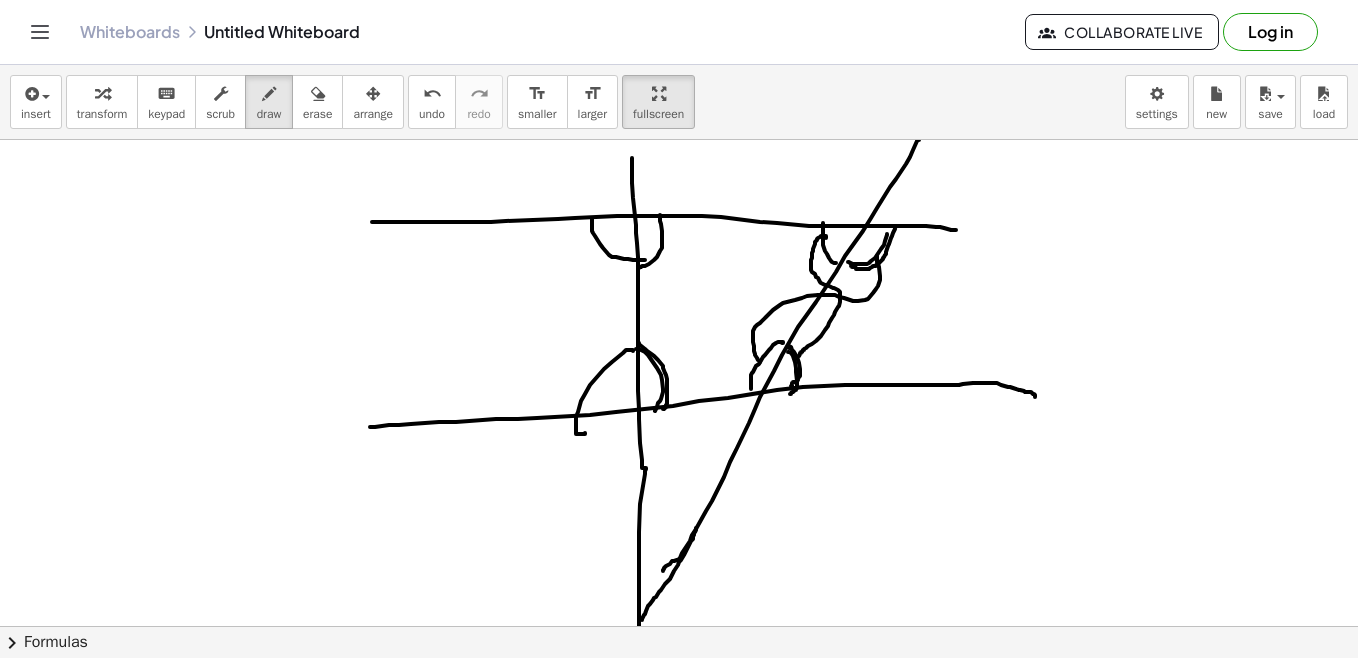 drag, startPoint x: 826, startPoint y: 236, endPoint x: 797, endPoint y: 357, distance: 124.42668 